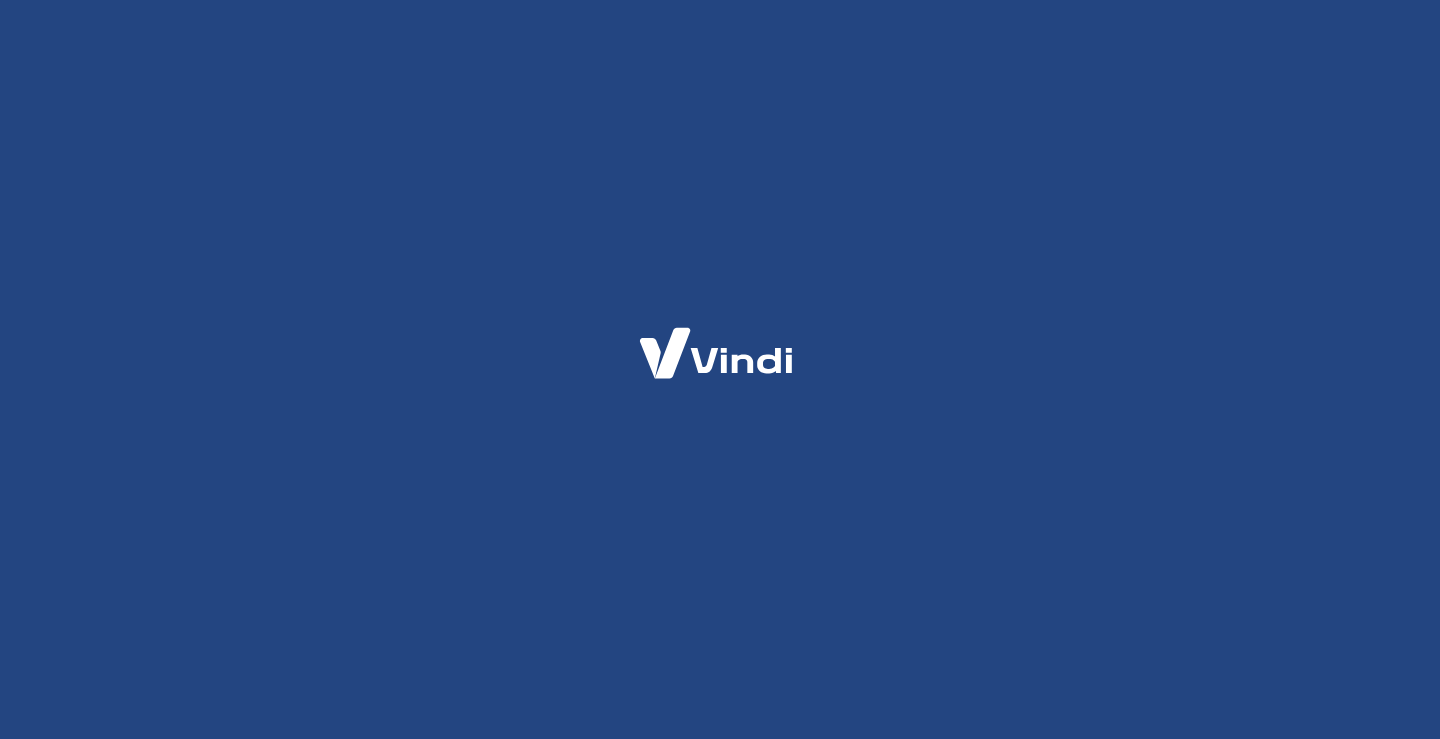 scroll, scrollTop: 0, scrollLeft: 0, axis: both 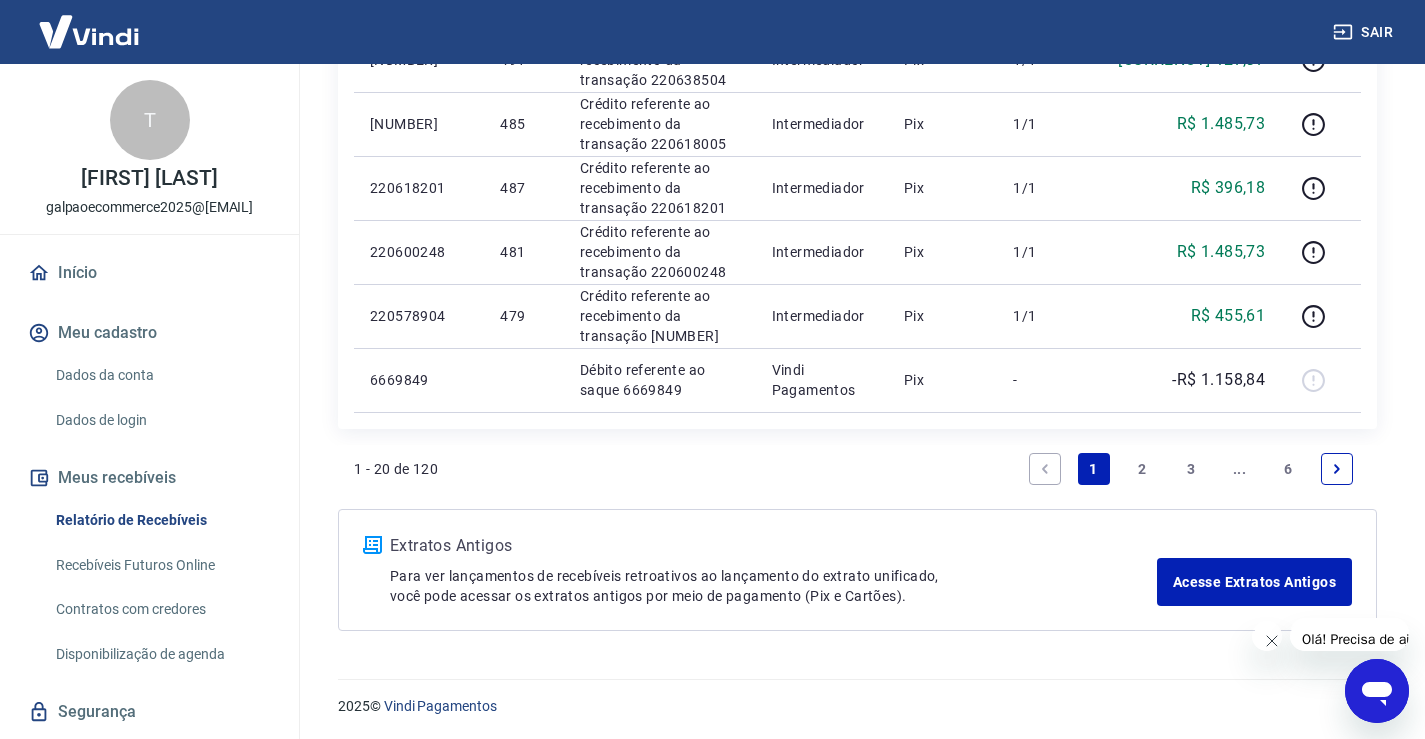 click on "3" at bounding box center [1191, 469] 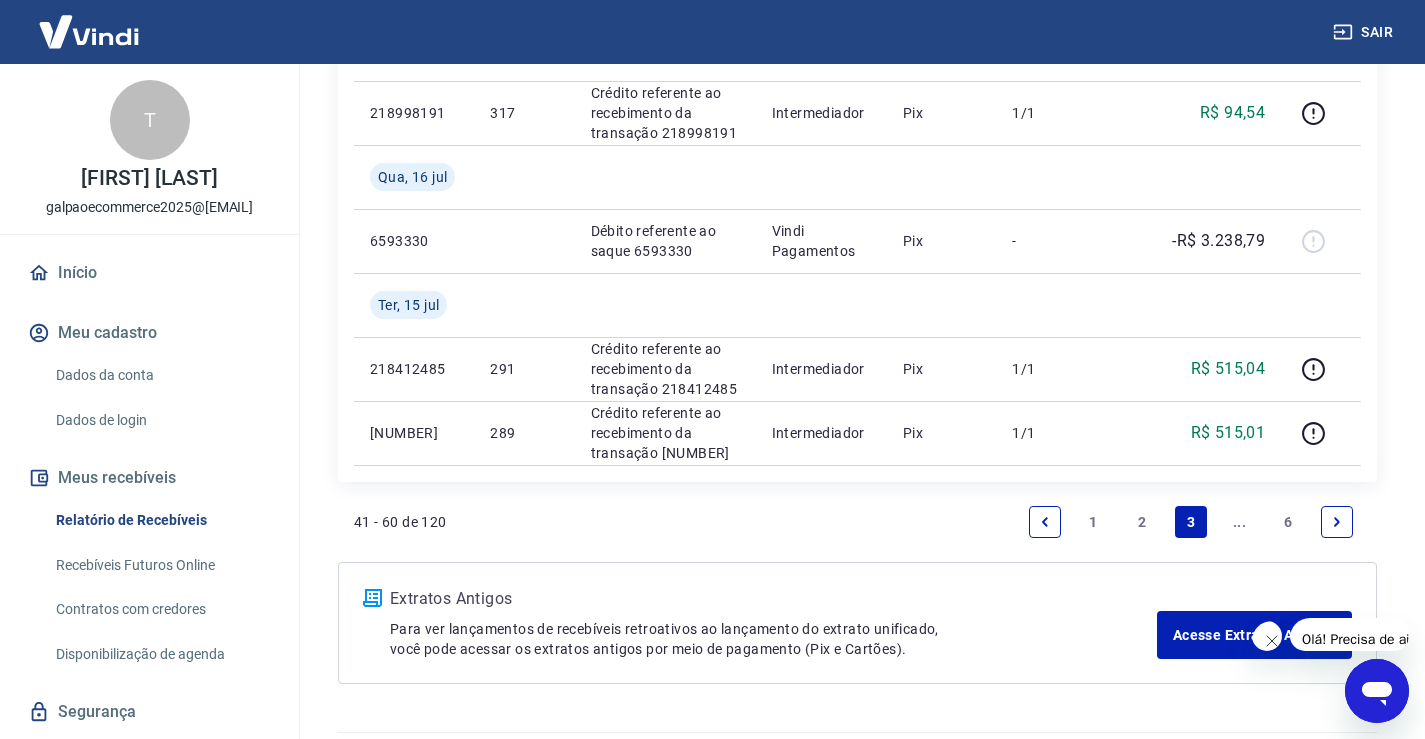 scroll, scrollTop: 1853, scrollLeft: 0, axis: vertical 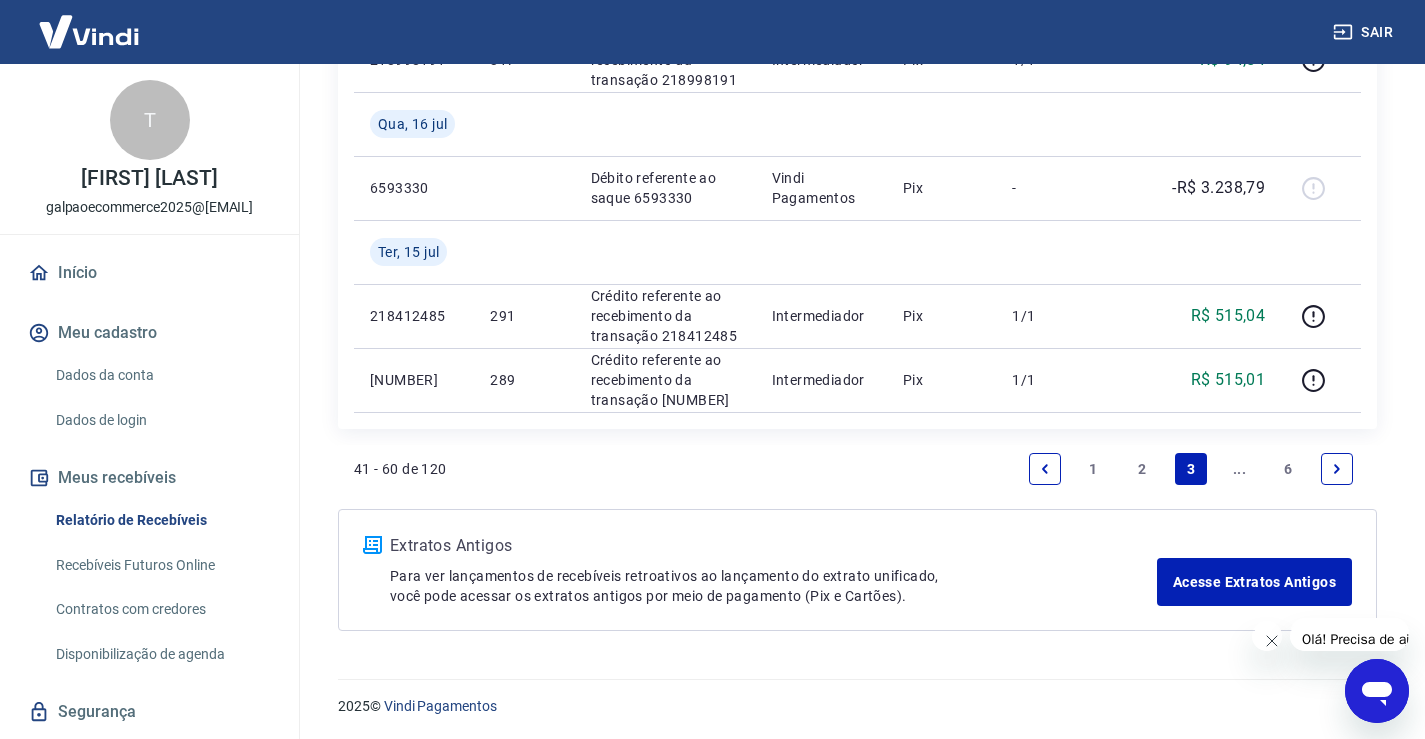 click 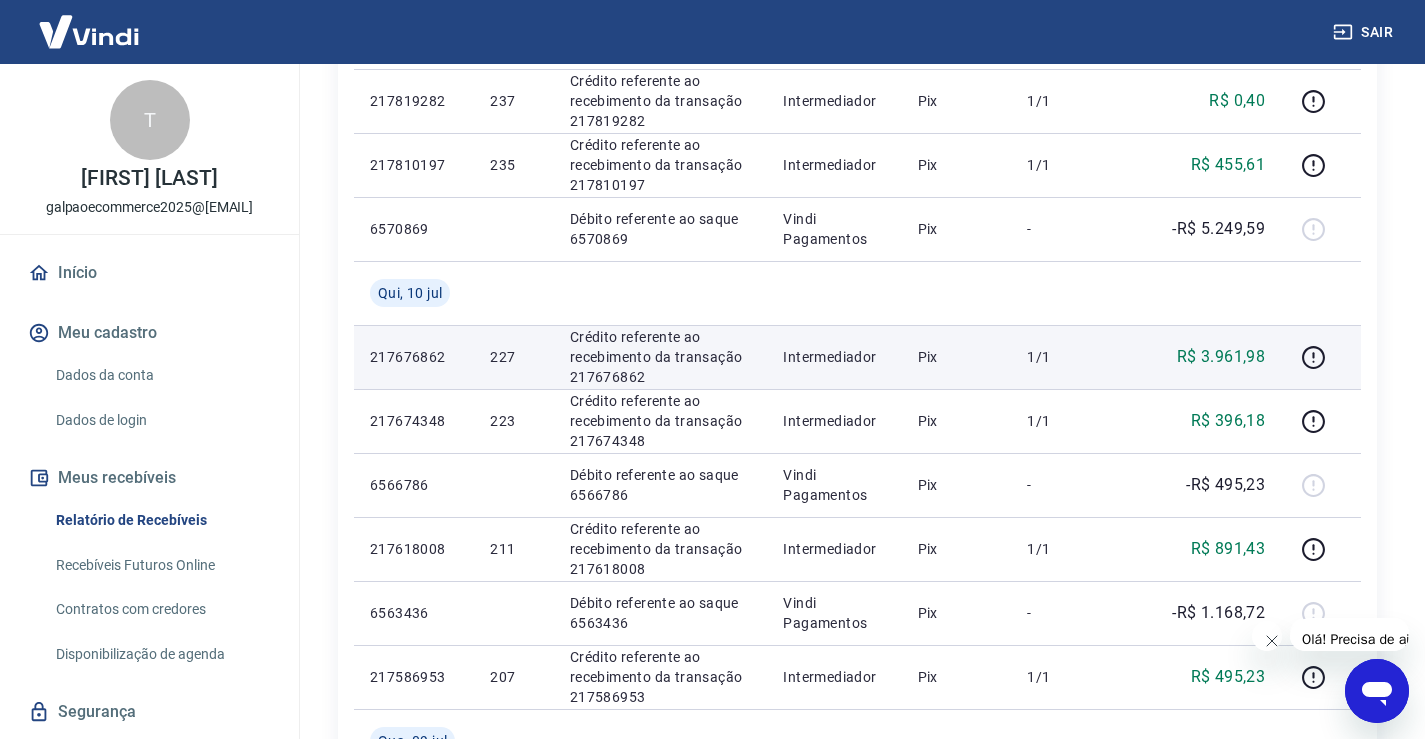 scroll, scrollTop: 1400, scrollLeft: 0, axis: vertical 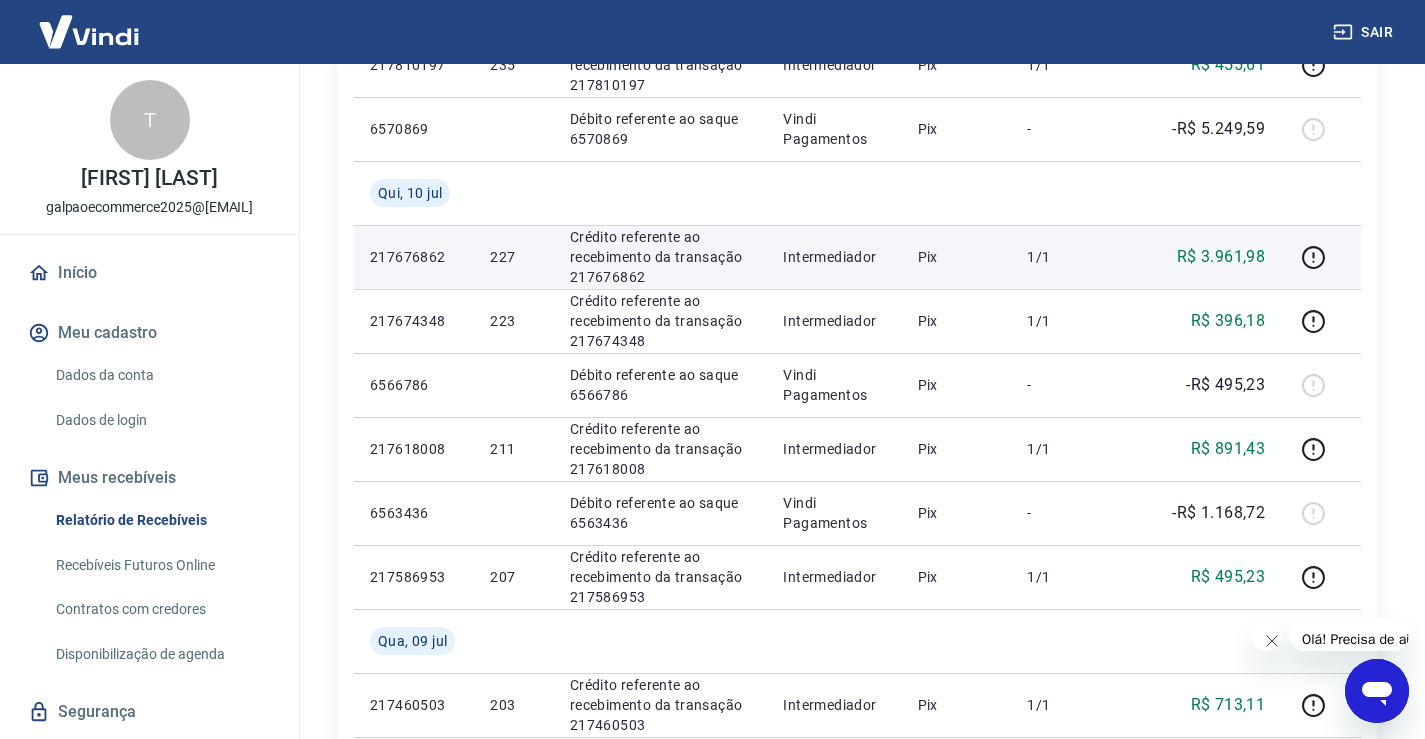drag, startPoint x: 511, startPoint y: 260, endPoint x: 535, endPoint y: 254, distance: 24.738634 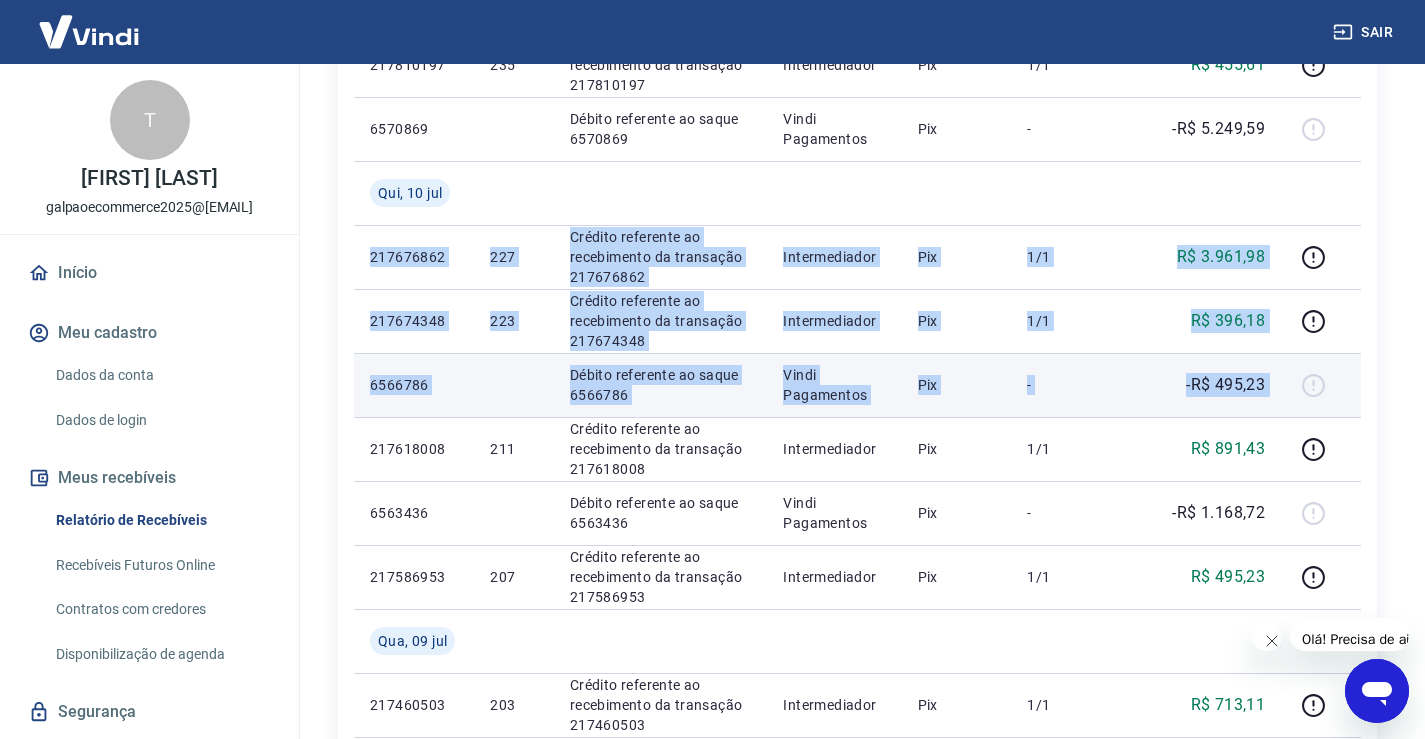 drag, startPoint x: 374, startPoint y: 246, endPoint x: 1312, endPoint y: 380, distance: 947.5231 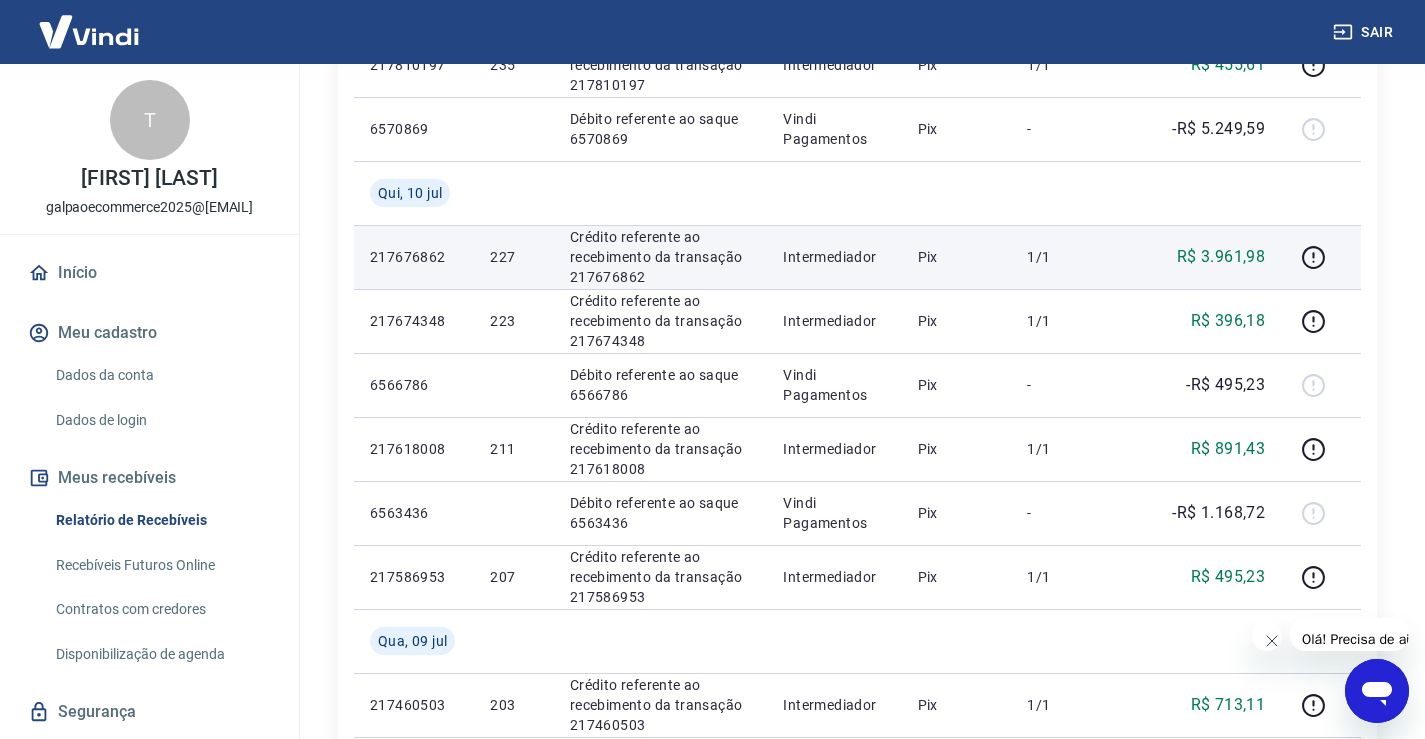 click on "Crédito referente ao recebimento da transação 217676862" at bounding box center (661, 257) 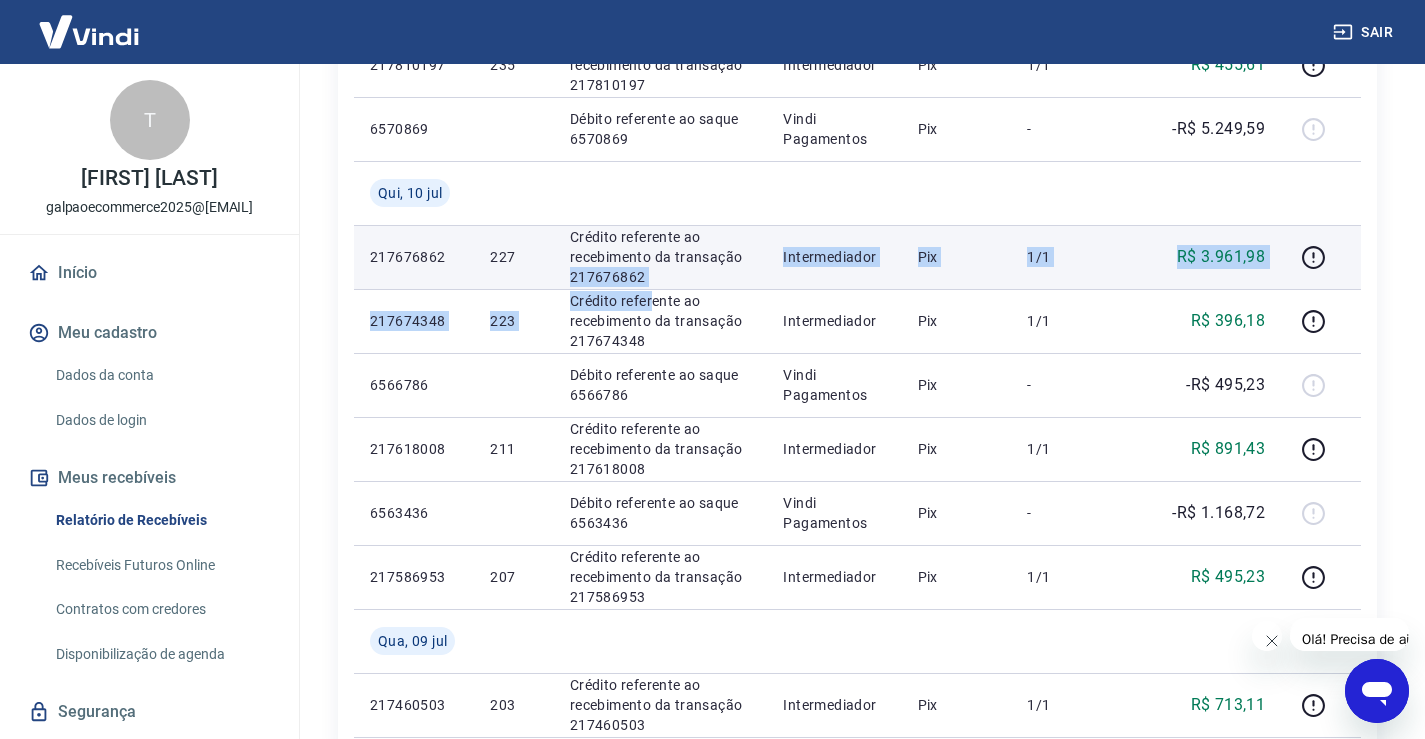click on "Ter, 15 jul 218380509 287 Crédito referente ao recebimento da transação 218380509 Intermediador Pix 1/1 R$ 425,89 218359694 283 Crédito referente ao recebimento da transação 218359694 Intermediador Pix 1/1 R$ 1.782,85 6586984 Débito referente ao saque 6586984 Vindi Pagamentos Pix - -R$ 4.753,31 Seg, 14 jul 218233088 279 Crédito referente ao recebimento da transação 218233088 Intermediador Pix 1/1 R$ 2.971,45 218187758 273 Crédito referente ao recebimento da transação 218187758 Intermediador Pix 1/1 R$ 1.485,73 6579437 Débito referente ao saque 6579437 Vindi Pagamentos Pix - -R$ 3.625,55 218154403 265 Crédito referente ao recebimento da transação 218154403 Intermediador Pix 1/1 R$ 296,13 Dom, 13 jul 218039992 259 Crédito referente ao recebimento da transação 218039992 Intermediador Pix 1/1 R$ 891,43 Sáb, 12 jul 217920345 247 Crédito referente ao recebimento da transação 217920345 Intermediador Pix 1/1 R$ 1.485,73 217911022 243 Intermediador Pix 1/1 R$ 792,38 Sex, 11 jul 237 -" at bounding box center [857, -127] 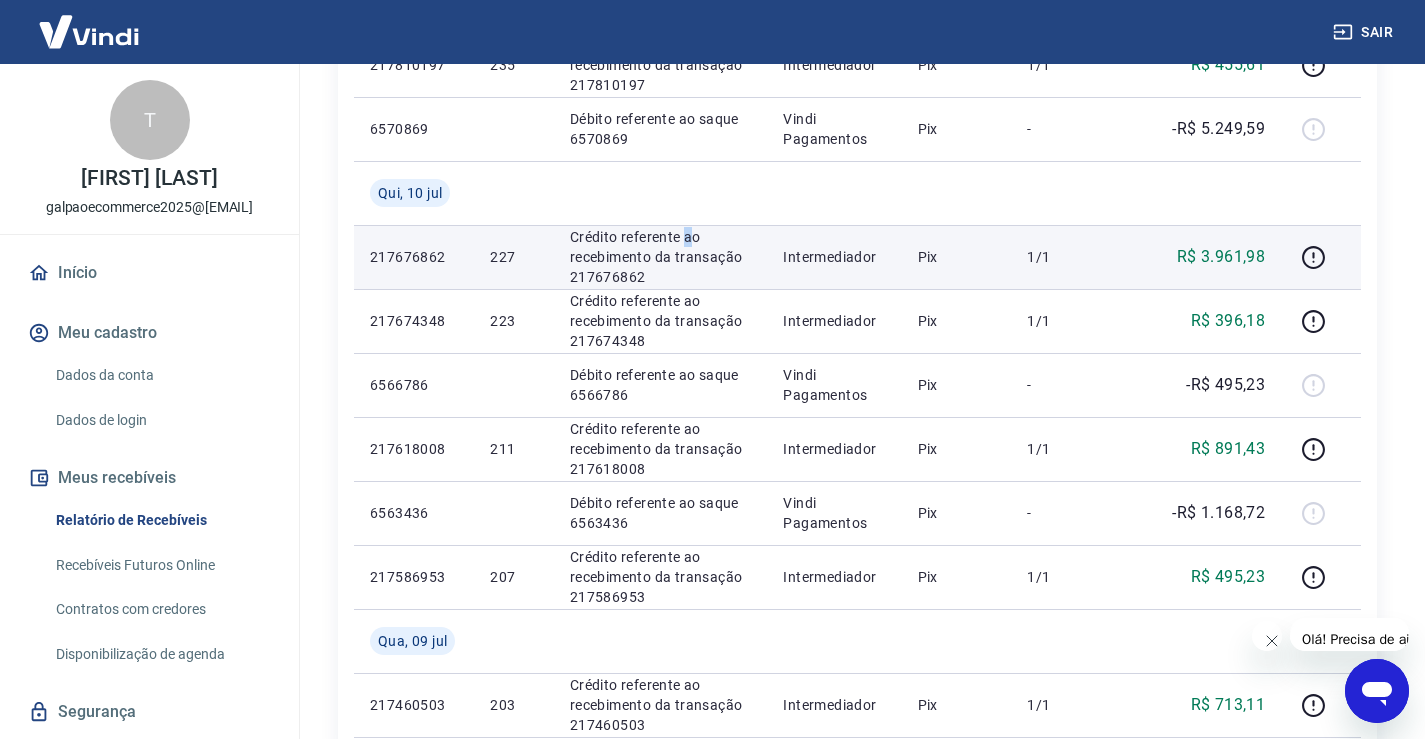 click on "Crédito referente ao recebimento da transação 217676862" at bounding box center (661, 257) 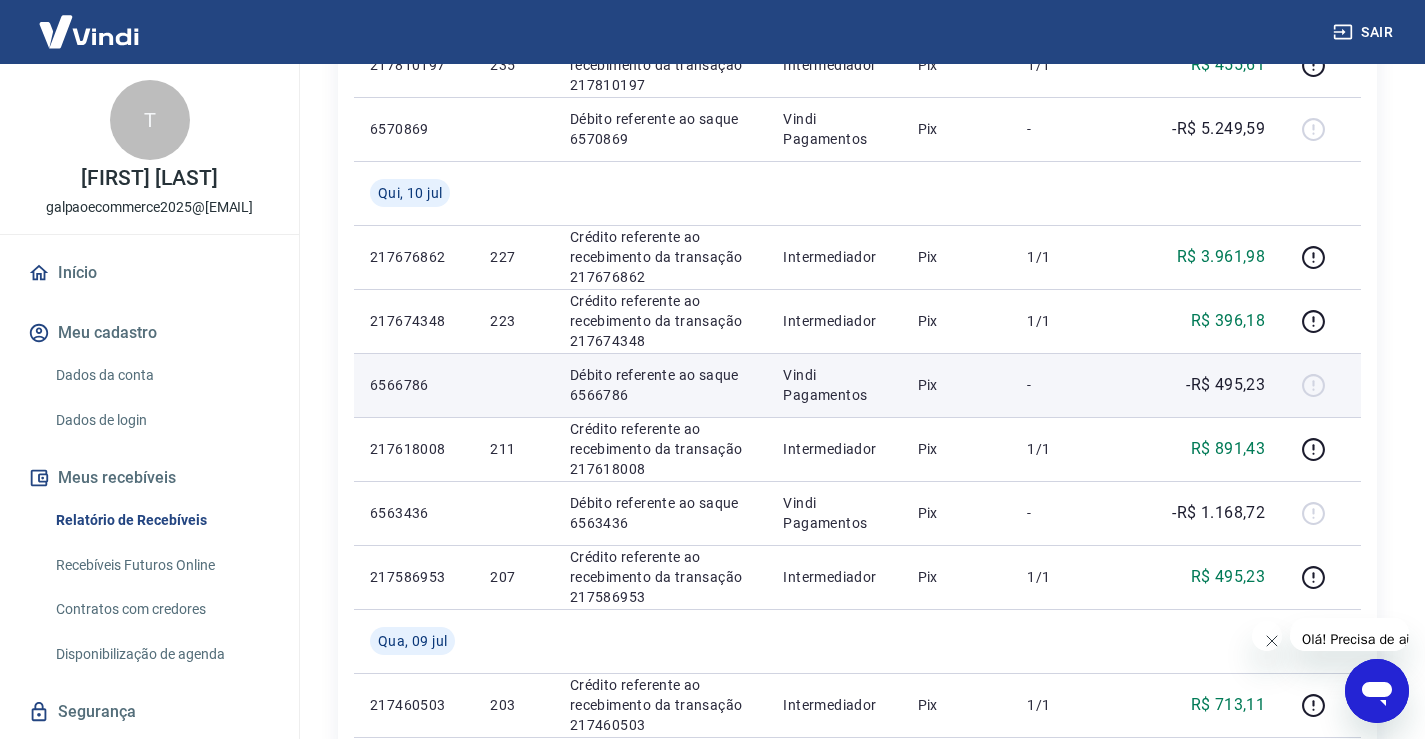 click on "Pix" at bounding box center [957, 385] 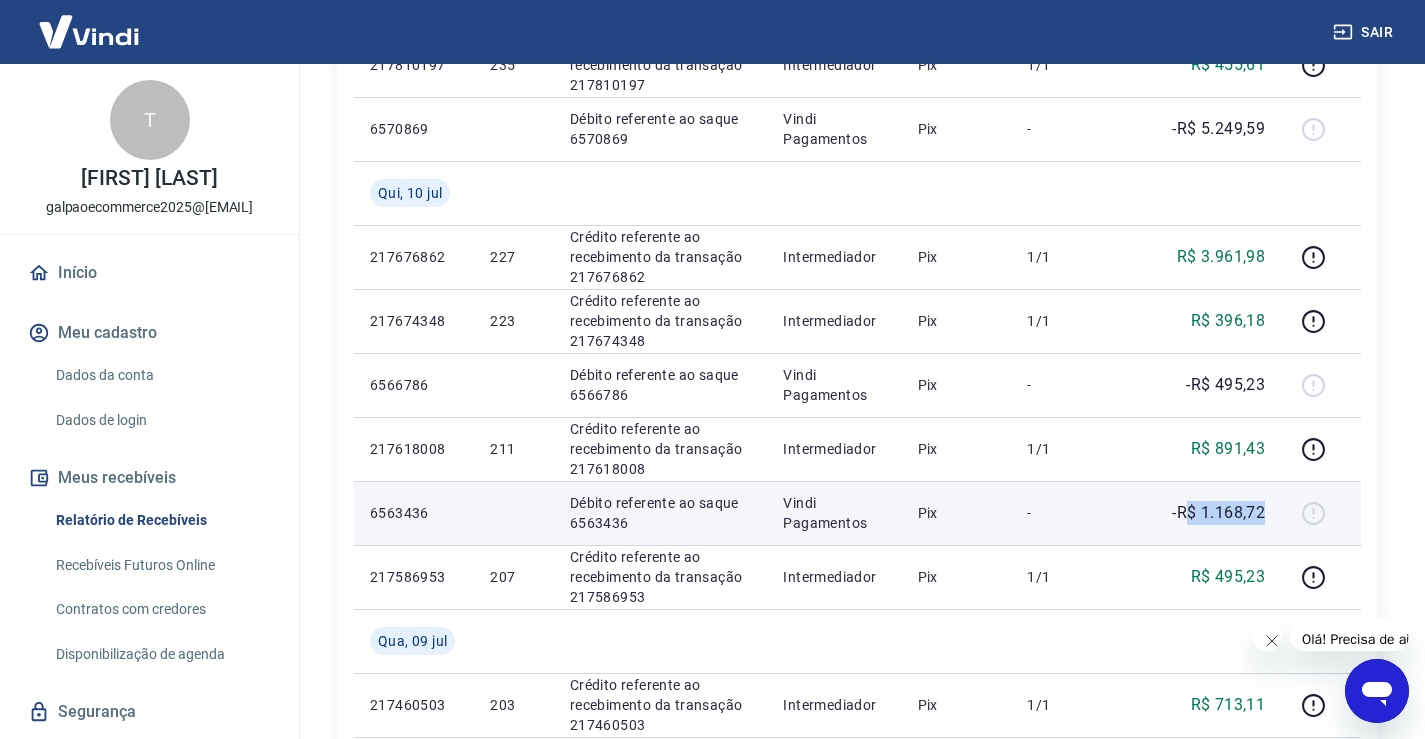 drag, startPoint x: 1193, startPoint y: 516, endPoint x: 1270, endPoint y: 516, distance: 77 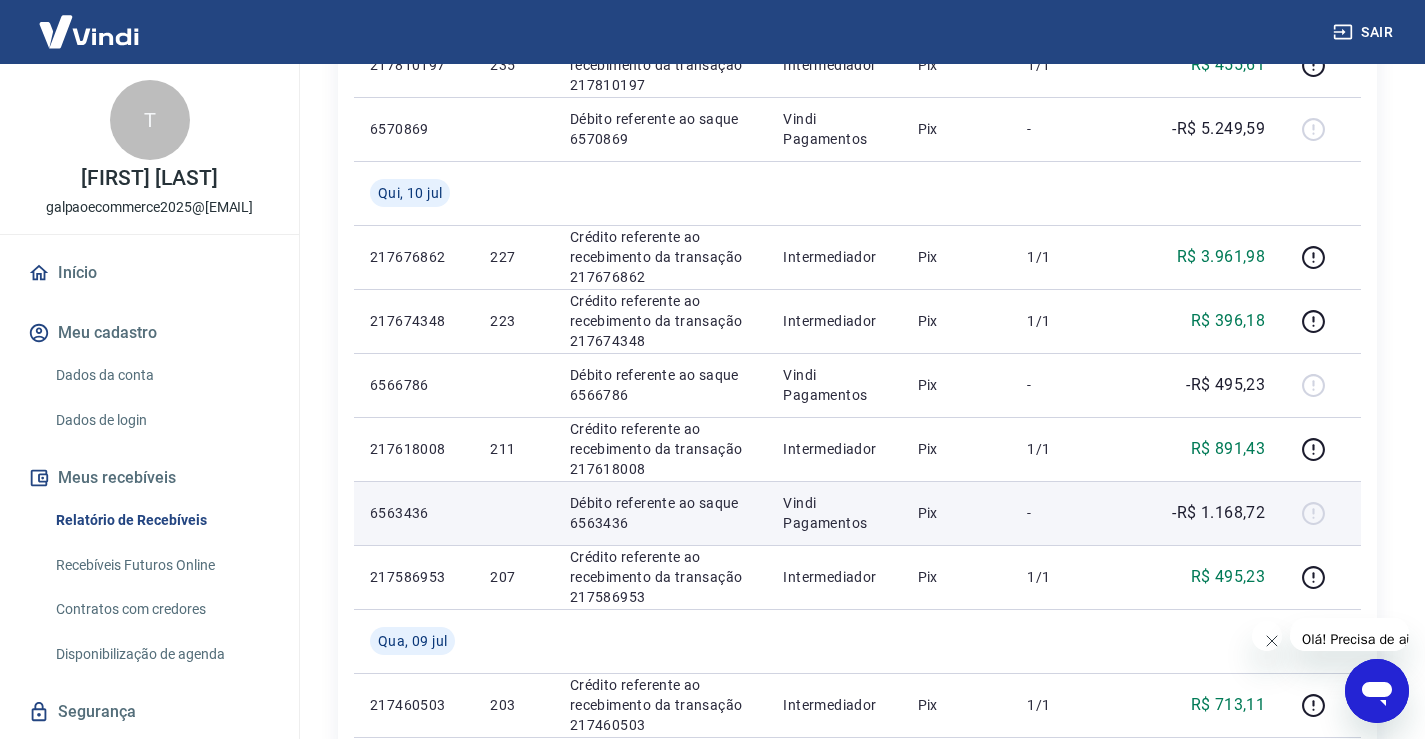 click on "-" at bounding box center (1056, 513) 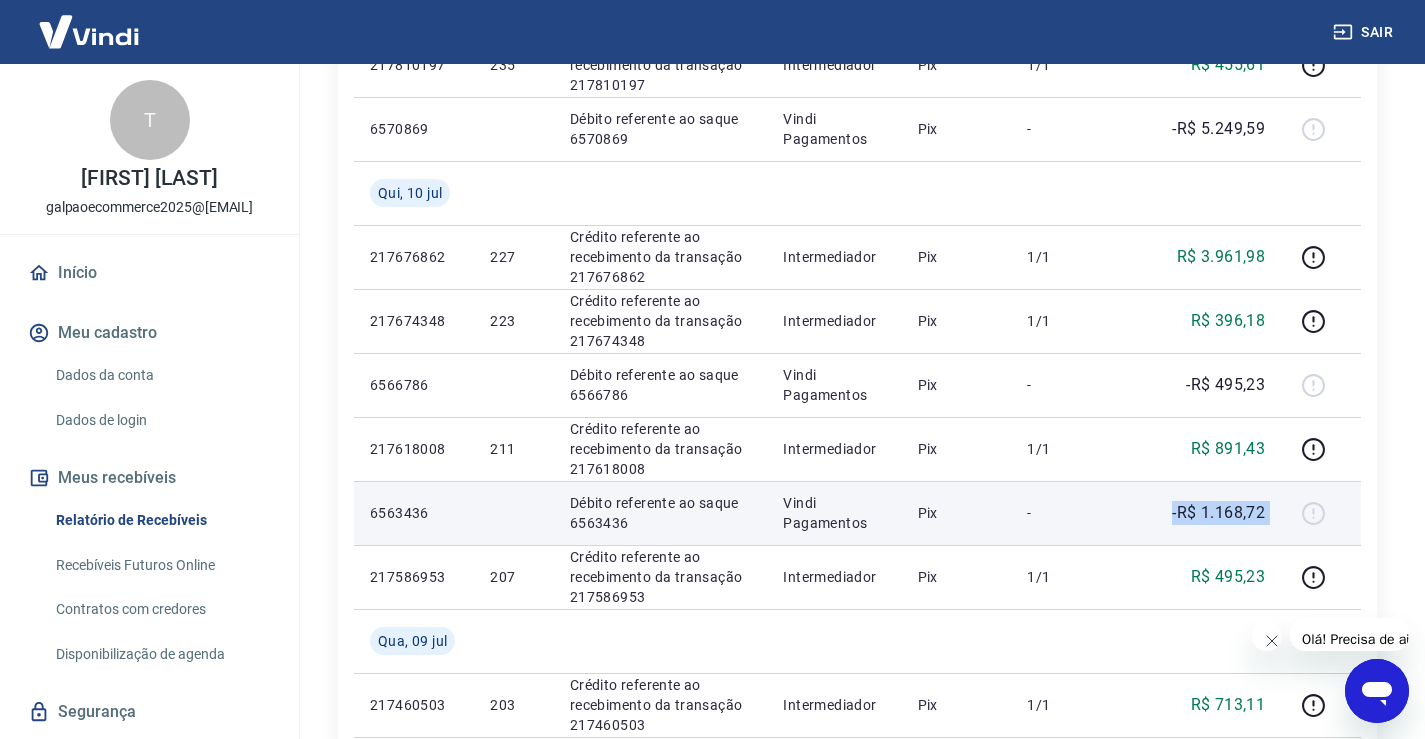drag, startPoint x: 1146, startPoint y: 524, endPoint x: 1285, endPoint y: 529, distance: 139.0899 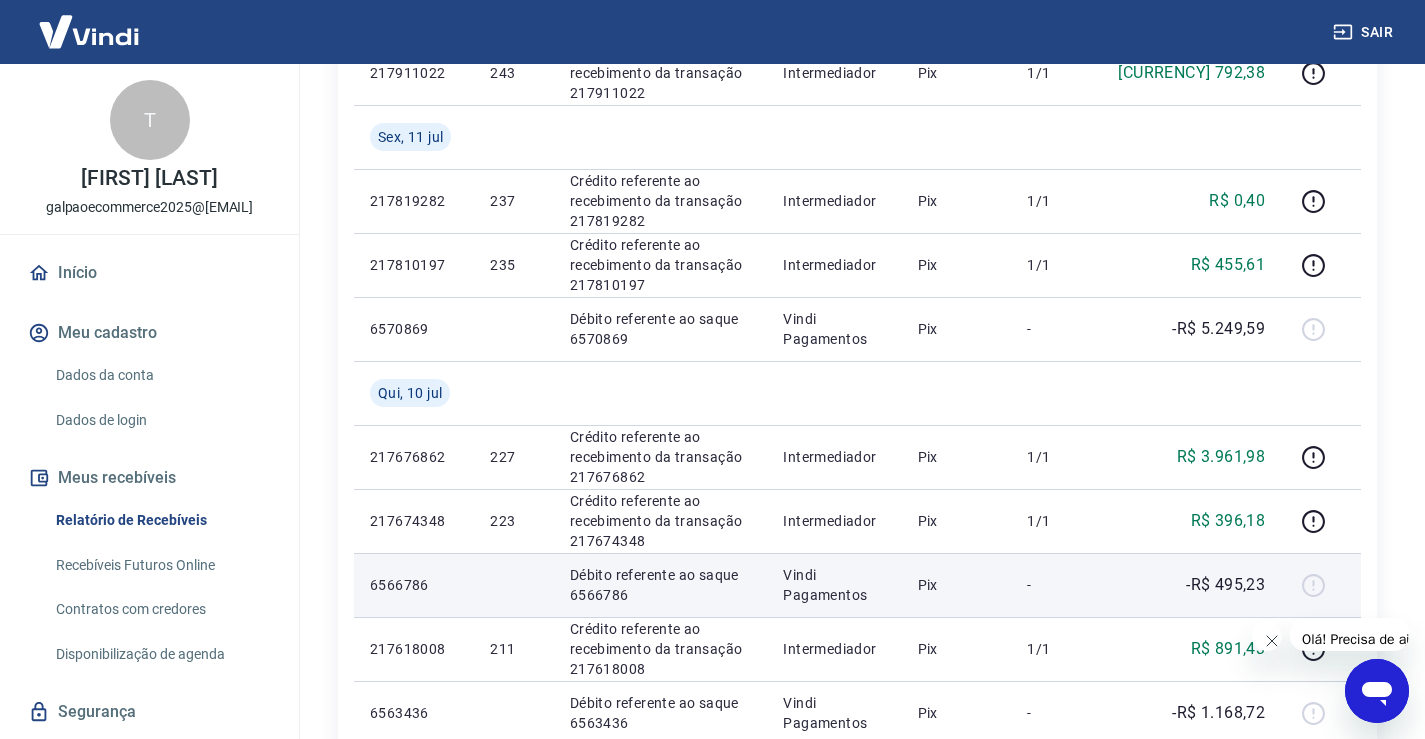 scroll, scrollTop: 1600, scrollLeft: 0, axis: vertical 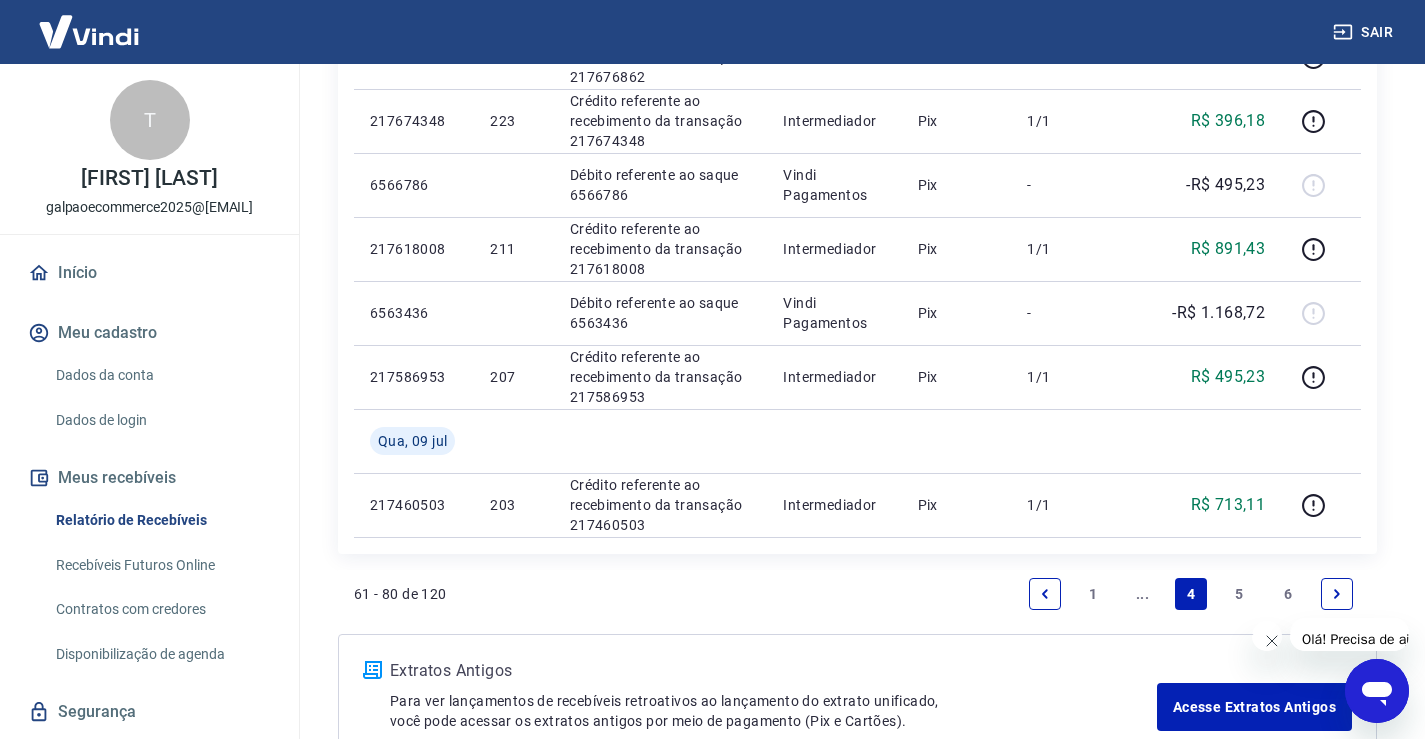 click on "5" at bounding box center [1240, 594] 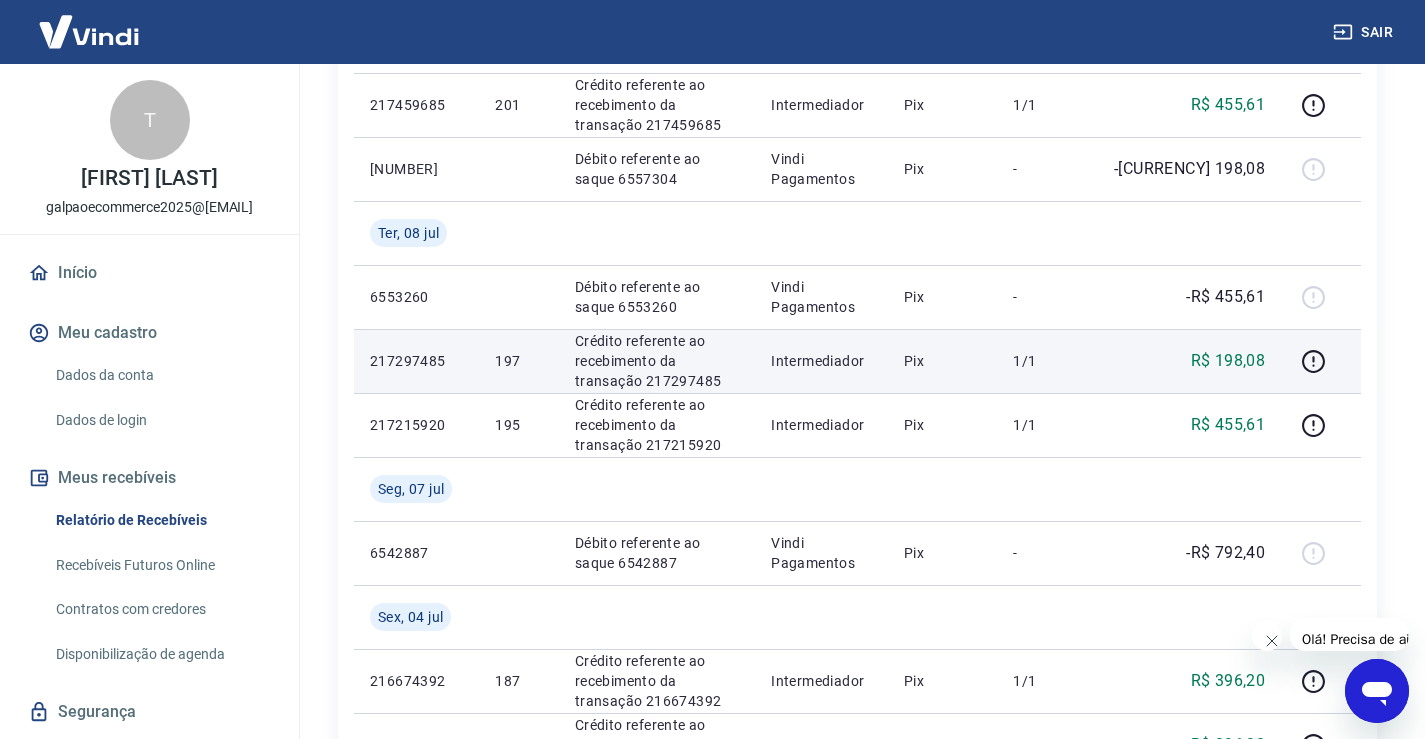 scroll, scrollTop: 600, scrollLeft: 0, axis: vertical 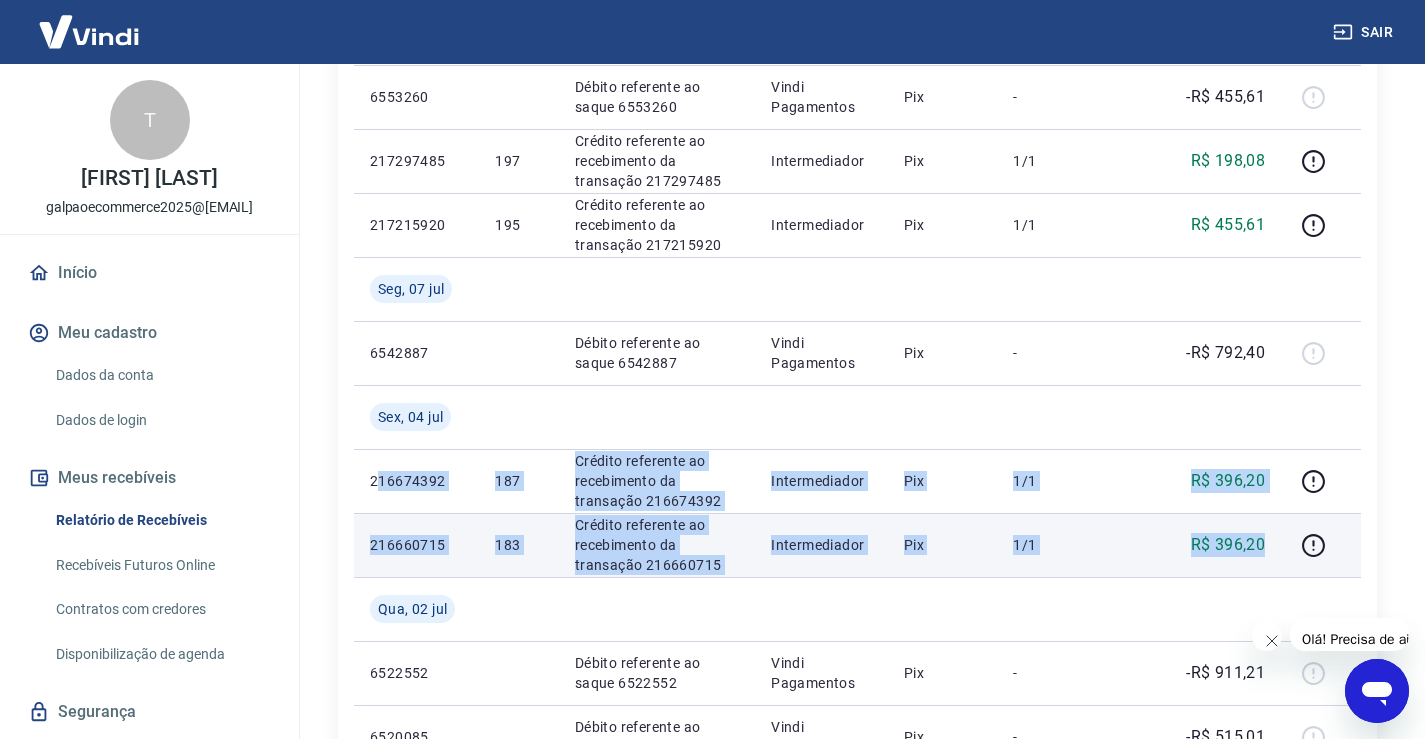 drag, startPoint x: 379, startPoint y: 475, endPoint x: 1270, endPoint y: 544, distance: 893.6677 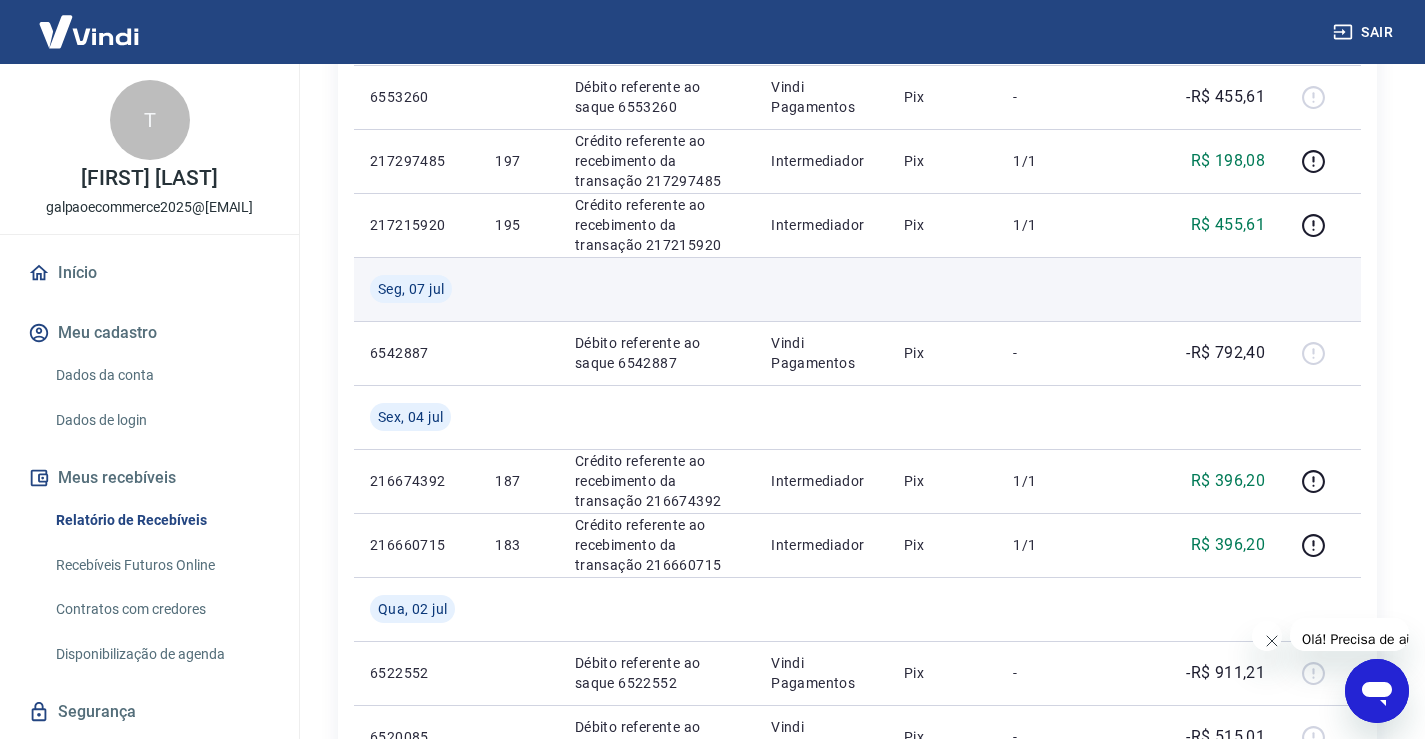 drag, startPoint x: 449, startPoint y: 347, endPoint x: 957, endPoint y: 308, distance: 509.49484 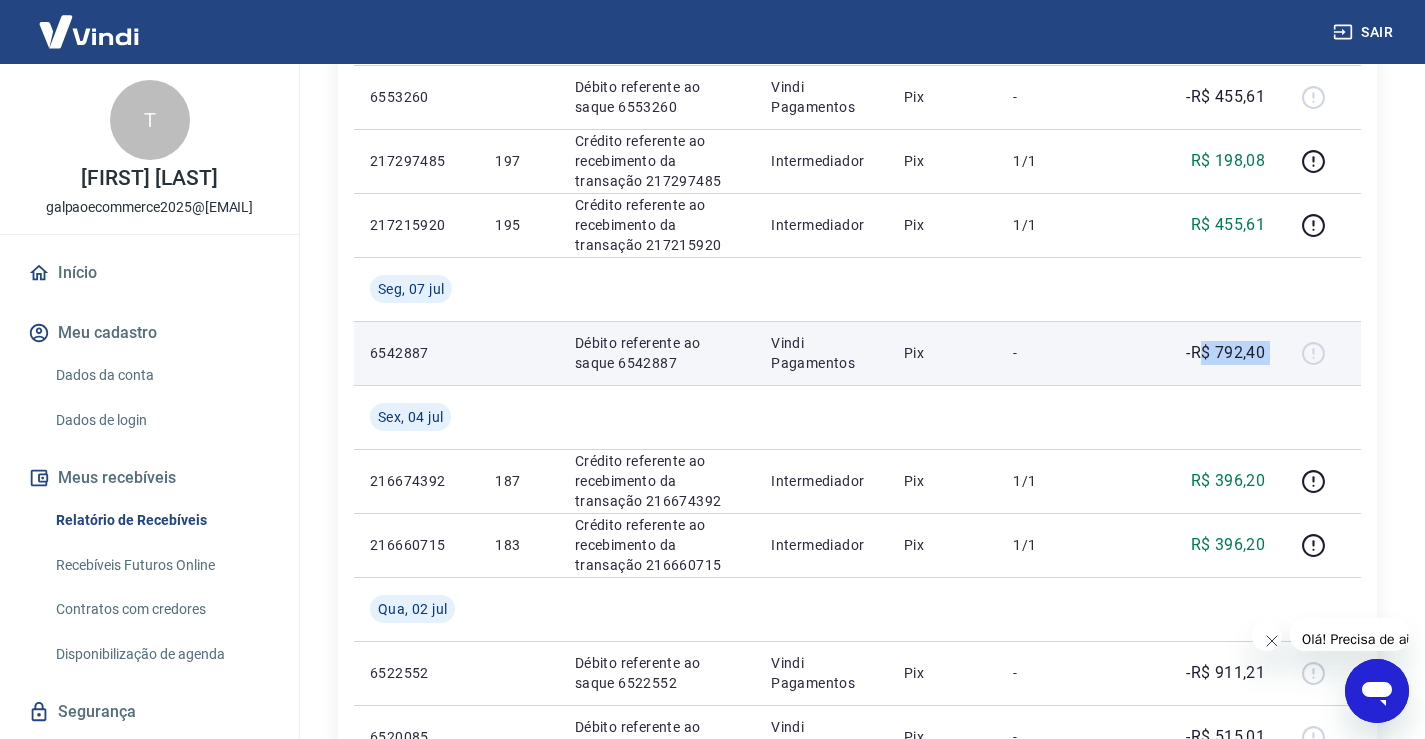 drag, startPoint x: 1199, startPoint y: 350, endPoint x: 1296, endPoint y: 346, distance: 97.082436 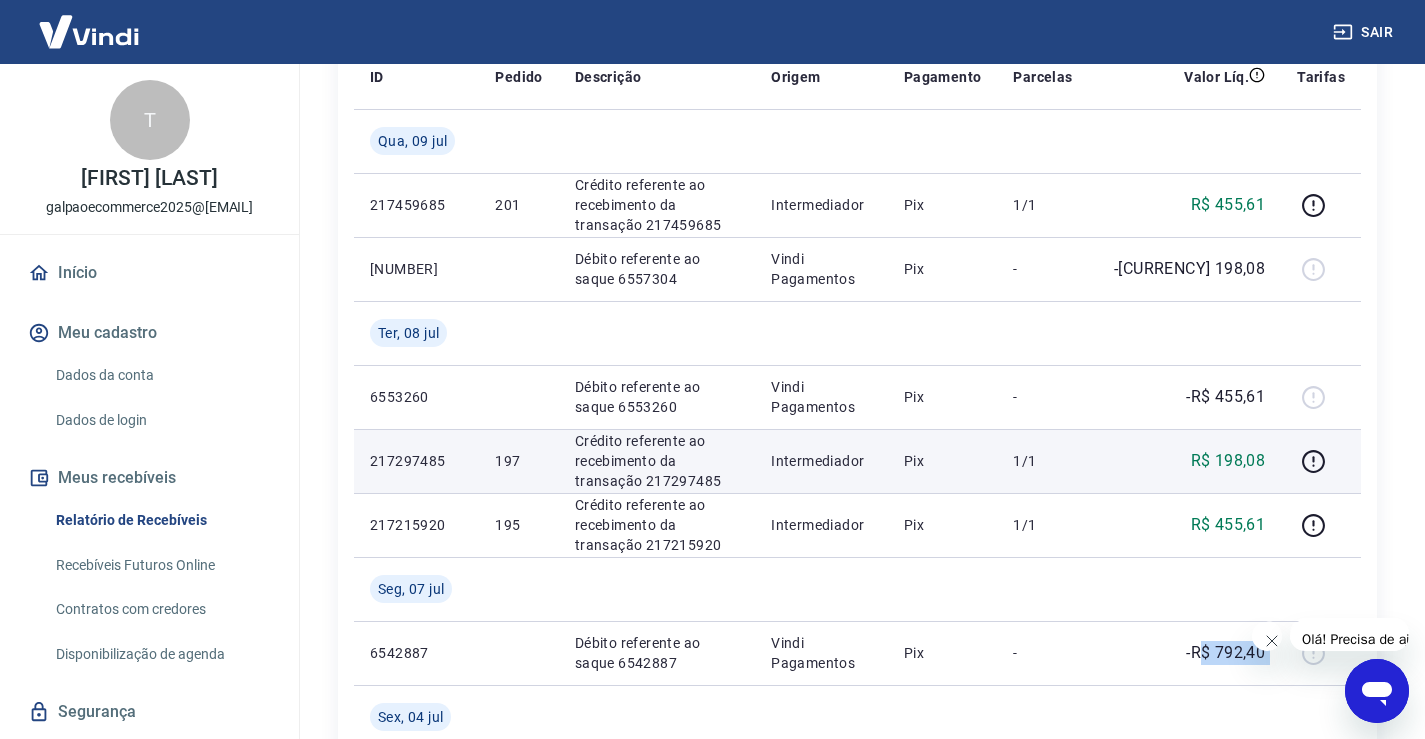 scroll, scrollTop: 200, scrollLeft: 0, axis: vertical 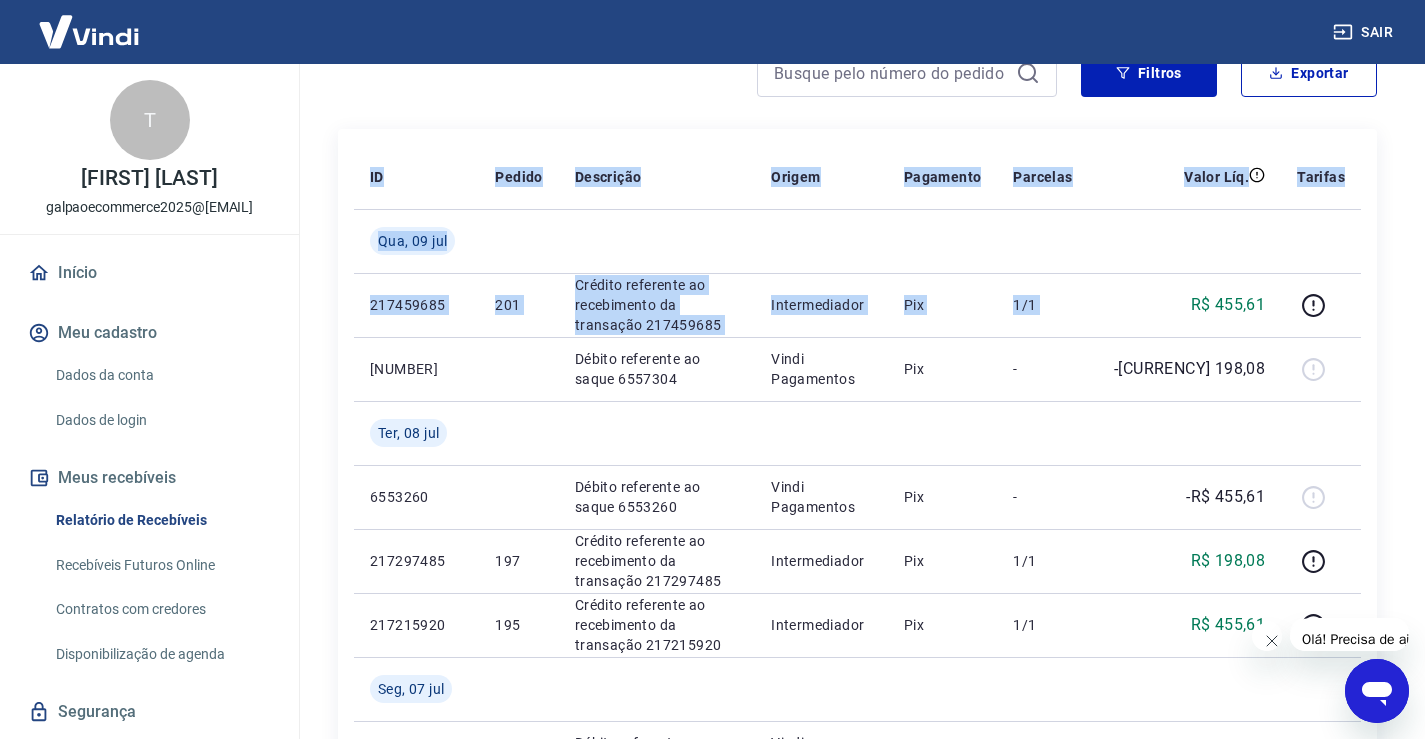 drag, startPoint x: 1190, startPoint y: 298, endPoint x: 1386, endPoint y: 298, distance: 196 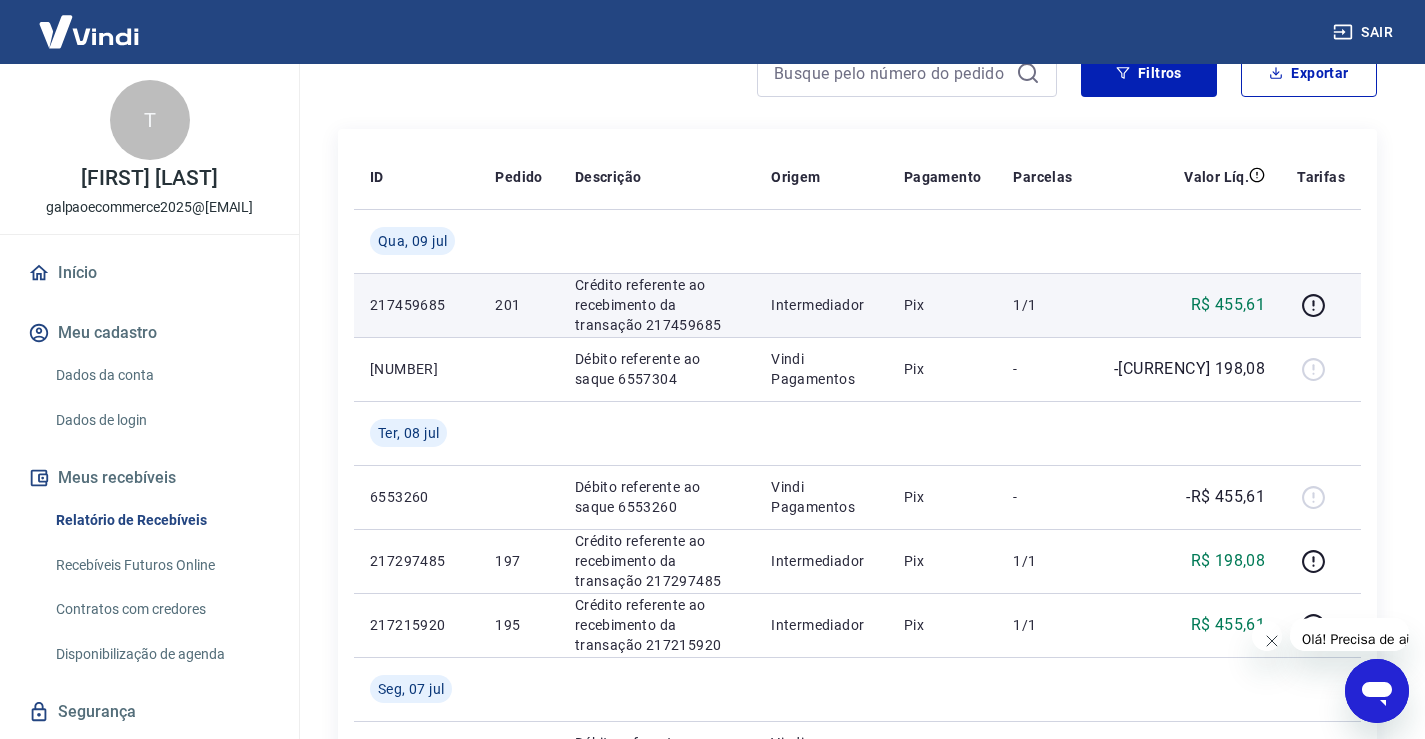 click on "Pix" at bounding box center [943, 305] 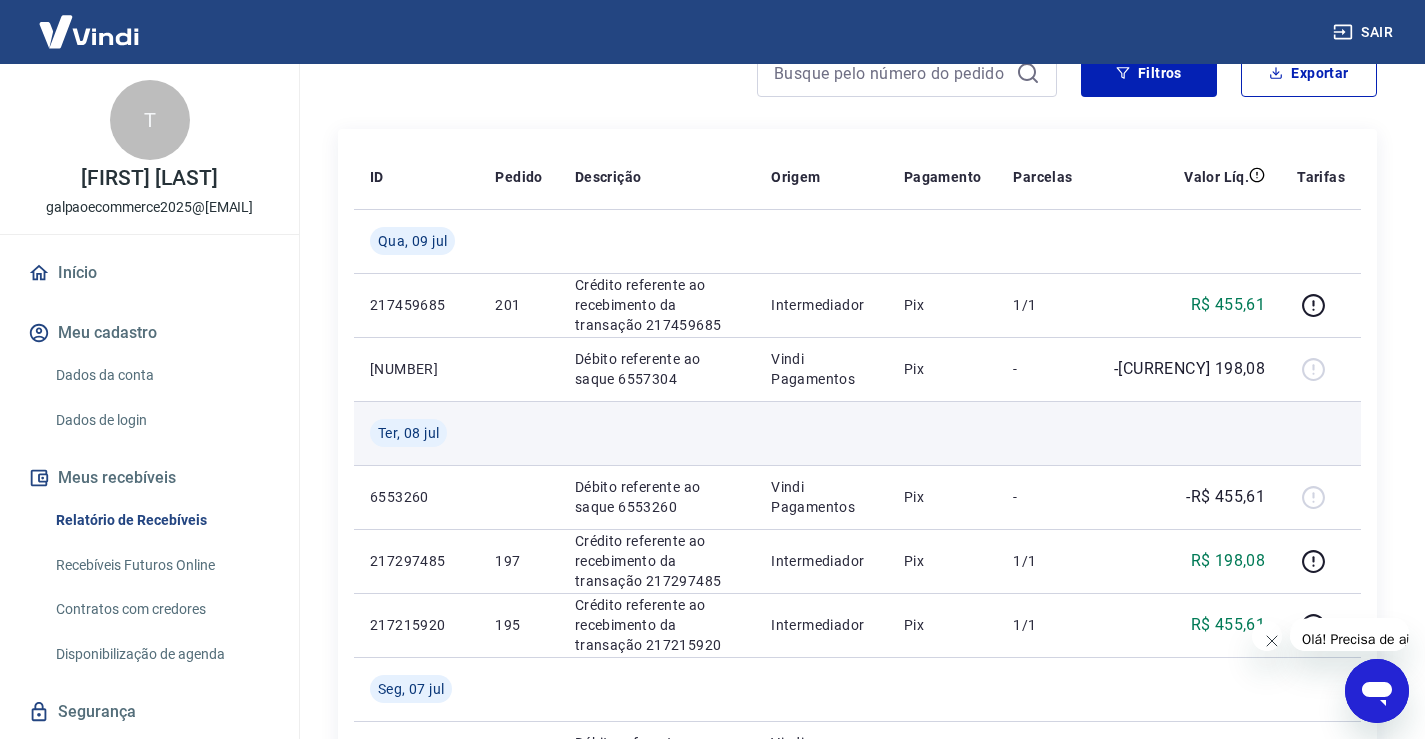 scroll, scrollTop: 300, scrollLeft: 0, axis: vertical 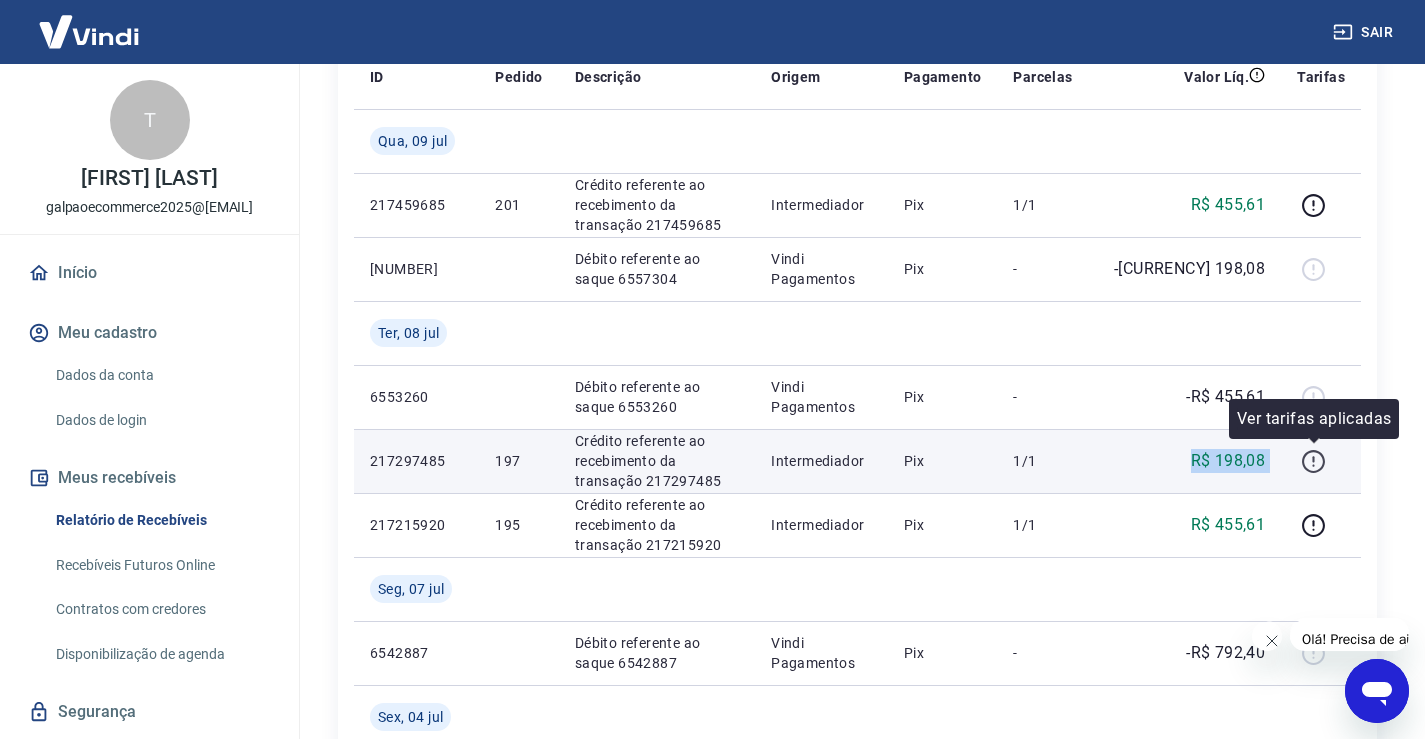 drag, startPoint x: 1163, startPoint y: 466, endPoint x: 1311, endPoint y: 457, distance: 148.27339 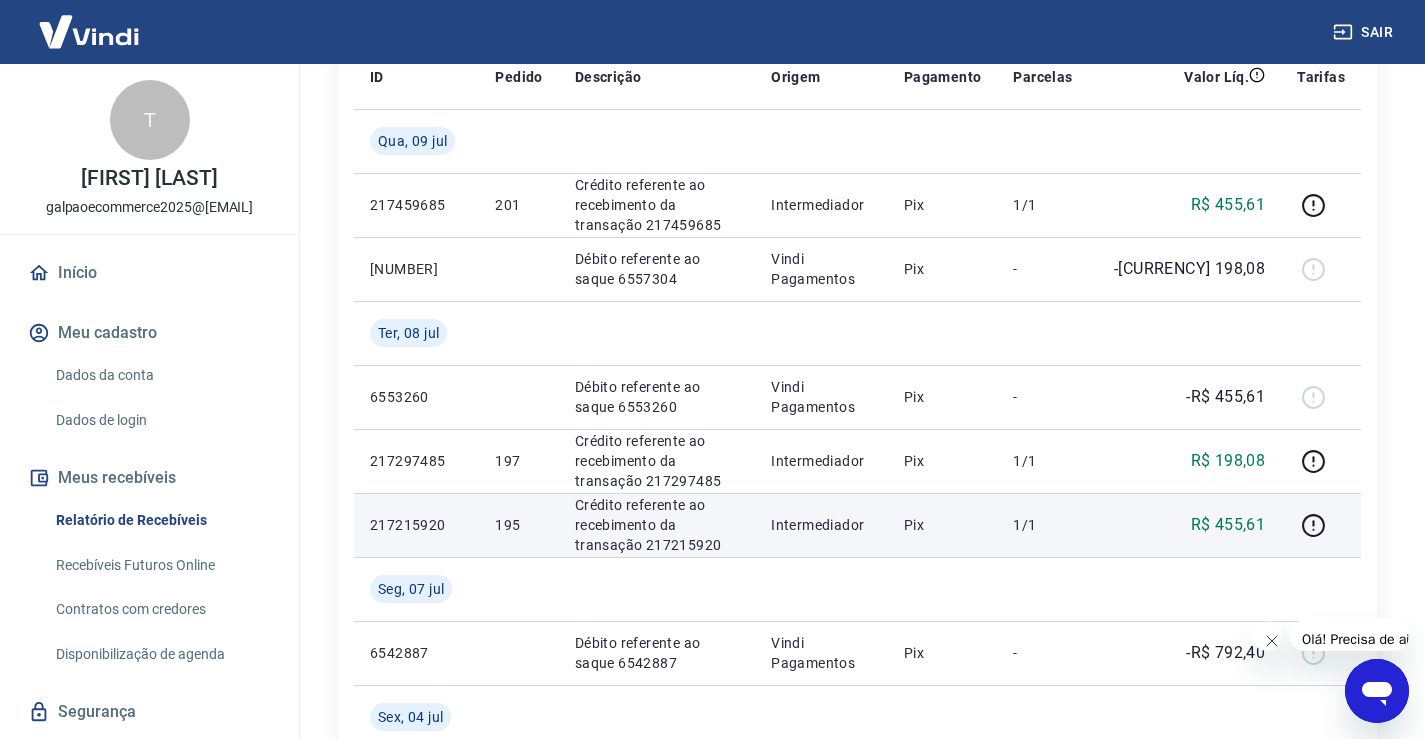 drag, startPoint x: 1087, startPoint y: 531, endPoint x: 1162, endPoint y: 516, distance: 76.48529 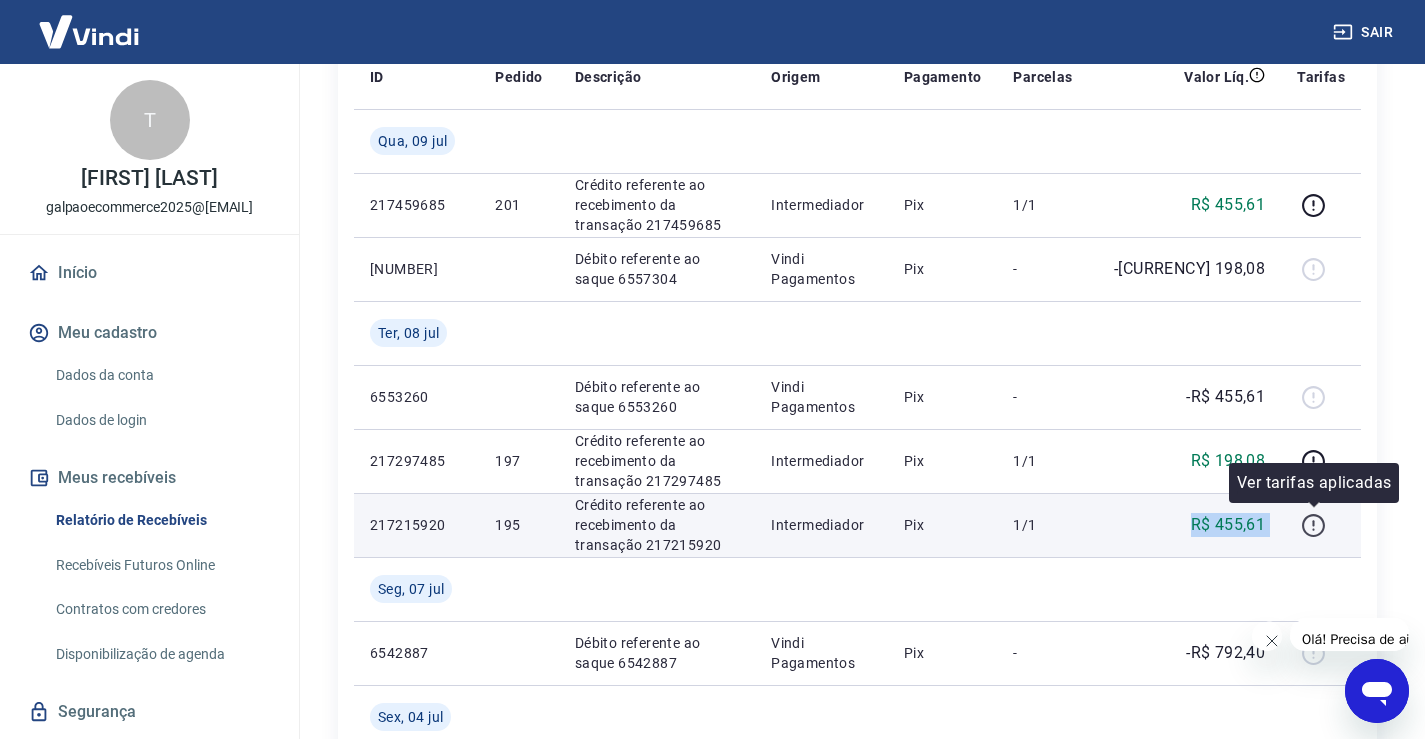 drag, startPoint x: 1189, startPoint y: 523, endPoint x: 1312, endPoint y: 518, distance: 123.101585 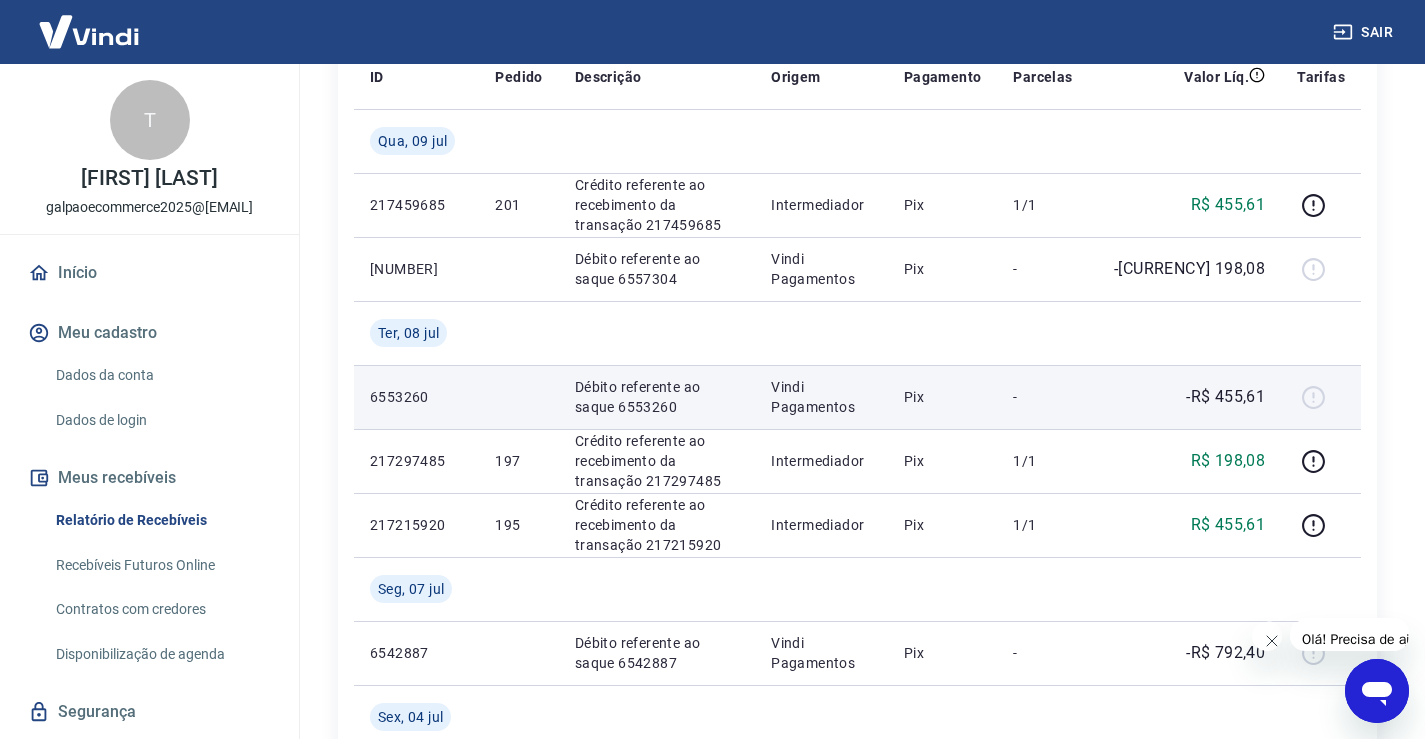 click on "-R$ 455,61" at bounding box center (1225, 397) 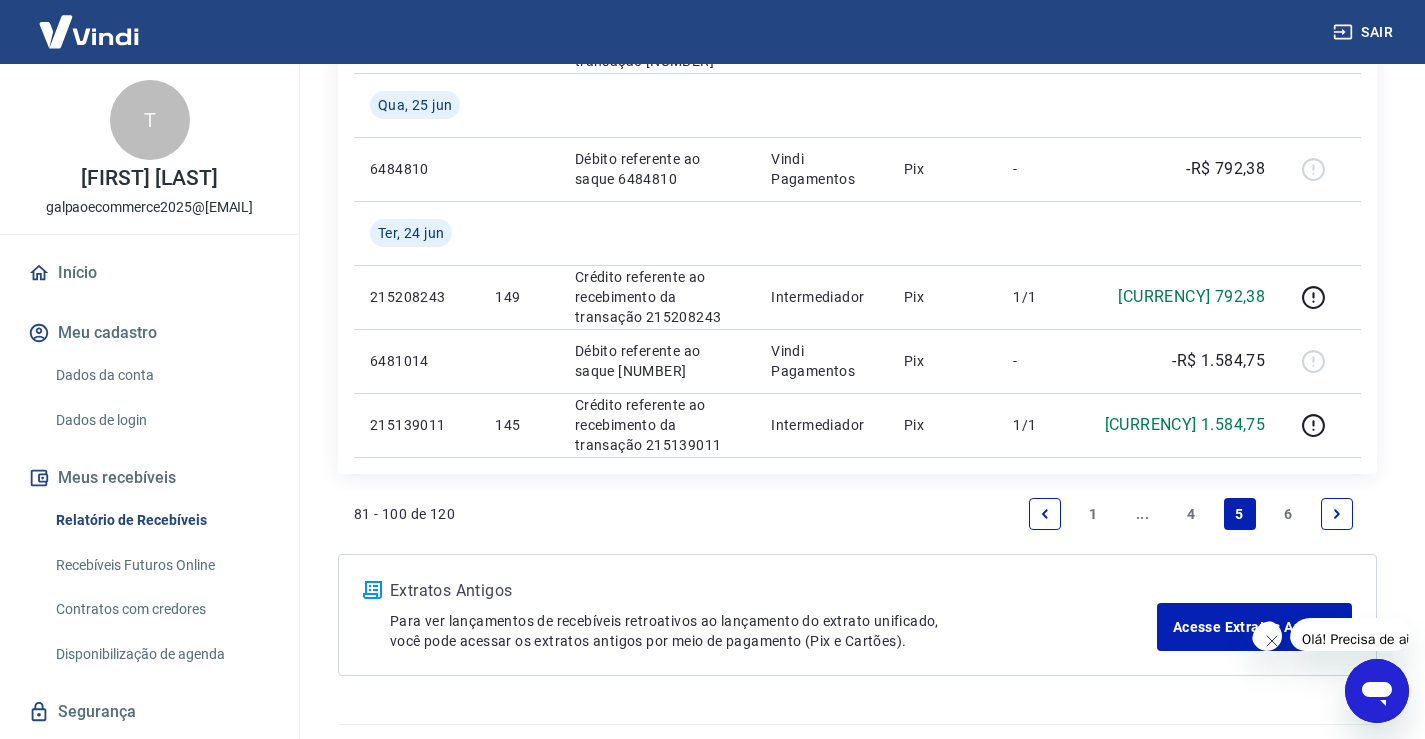 scroll, scrollTop: 2045, scrollLeft: 0, axis: vertical 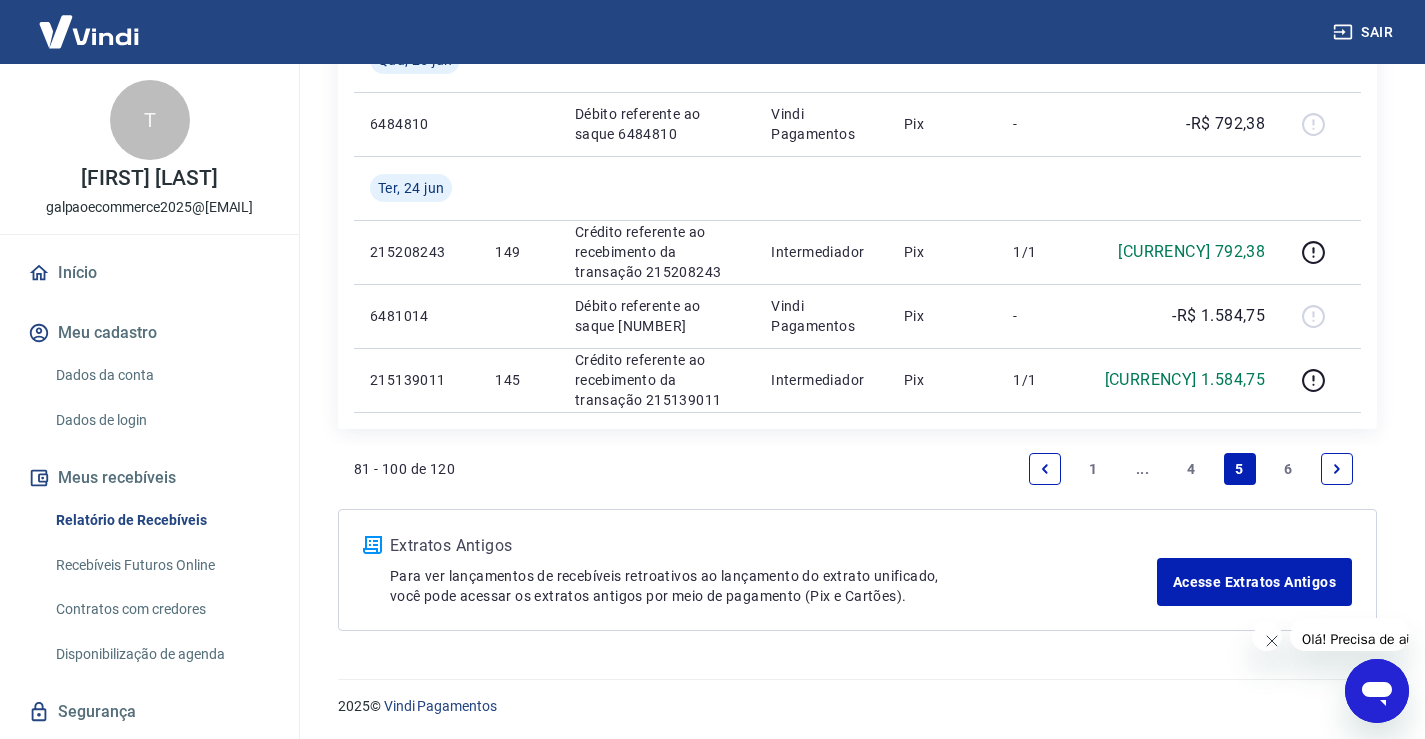 click on "1" at bounding box center (1094, 469) 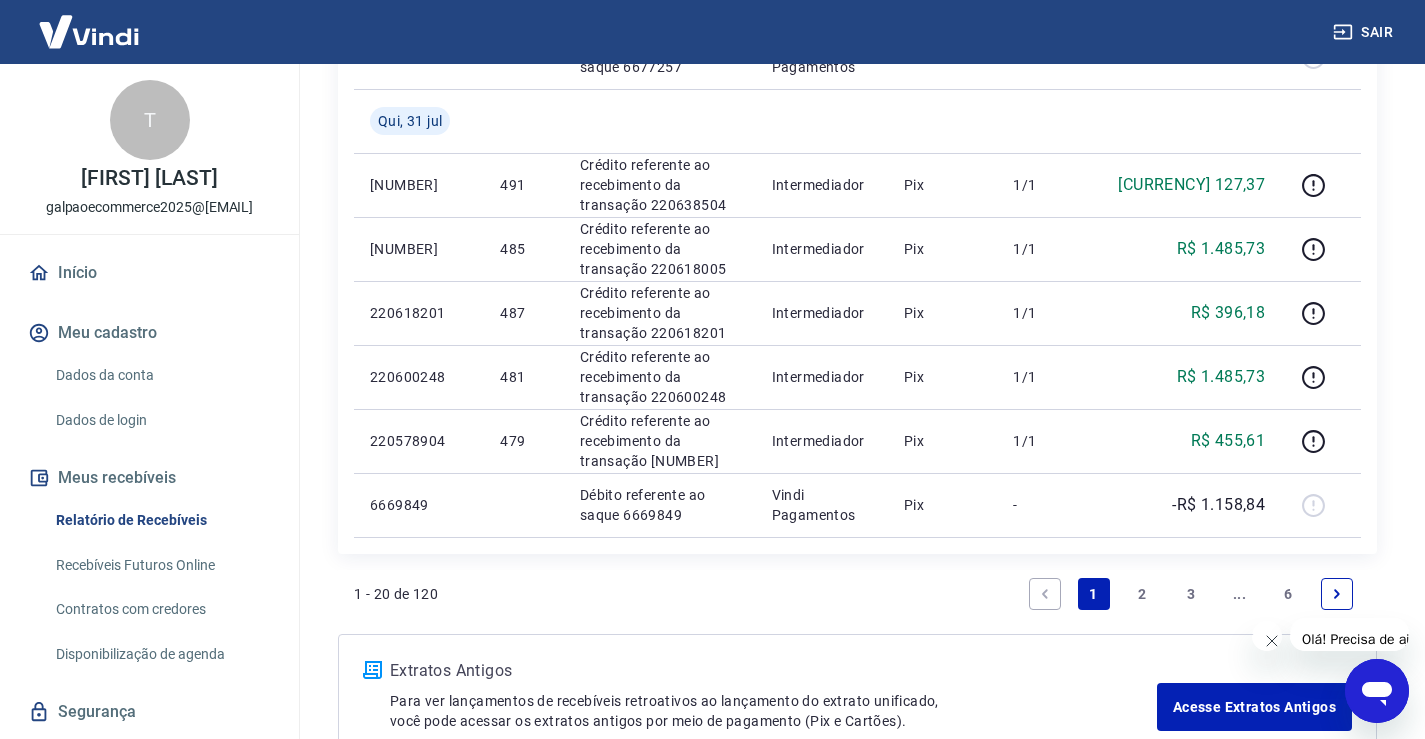 scroll, scrollTop: 1725, scrollLeft: 0, axis: vertical 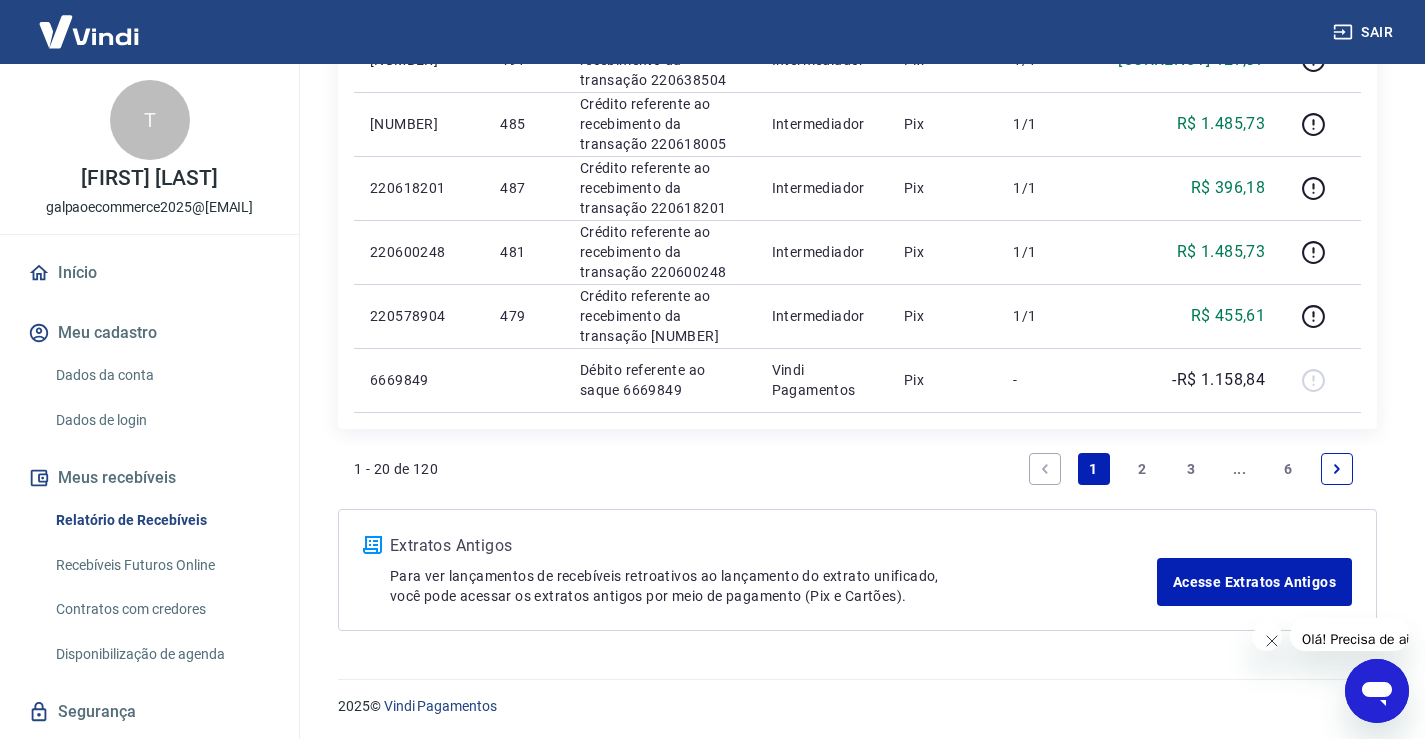 click on "..." at bounding box center [1240, 469] 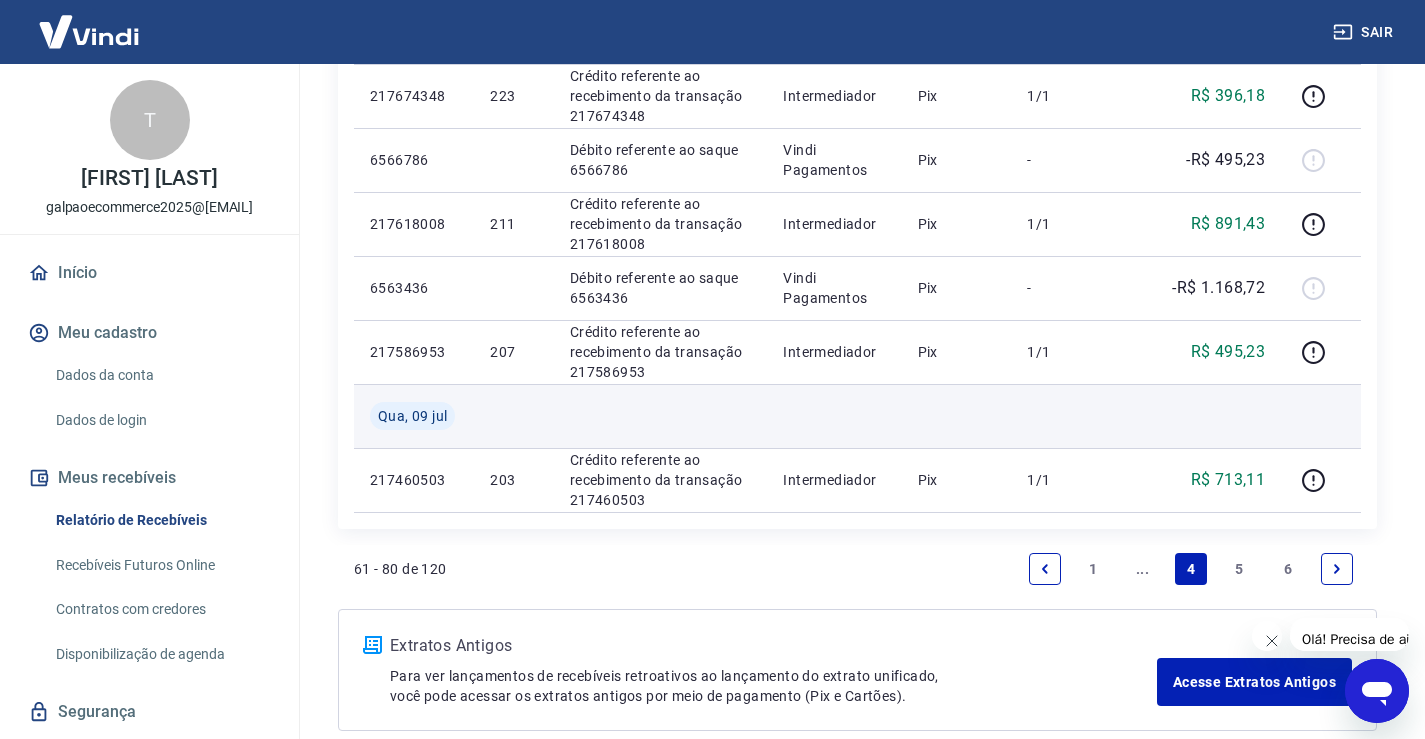 scroll, scrollTop: 1525, scrollLeft: 0, axis: vertical 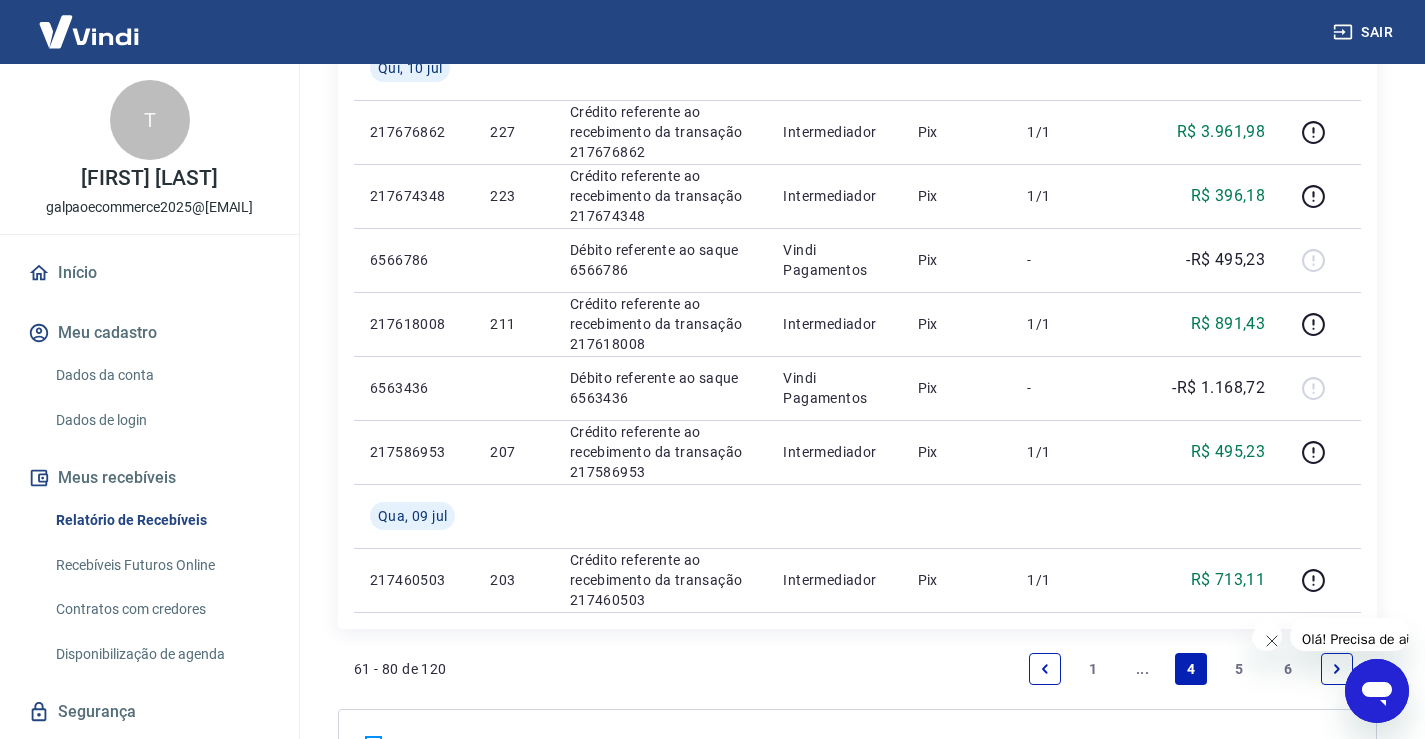 click on "5" at bounding box center [1240, 669] 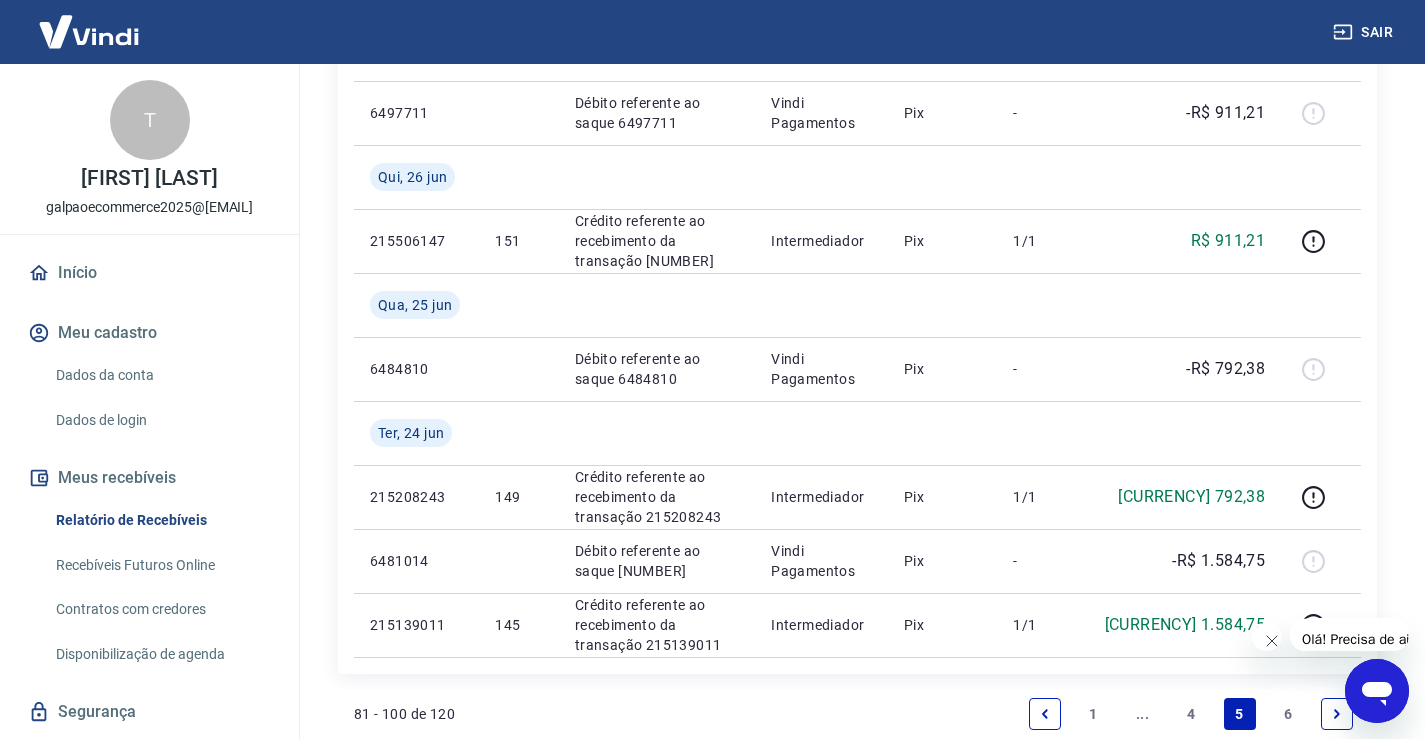scroll, scrollTop: 2045, scrollLeft: 0, axis: vertical 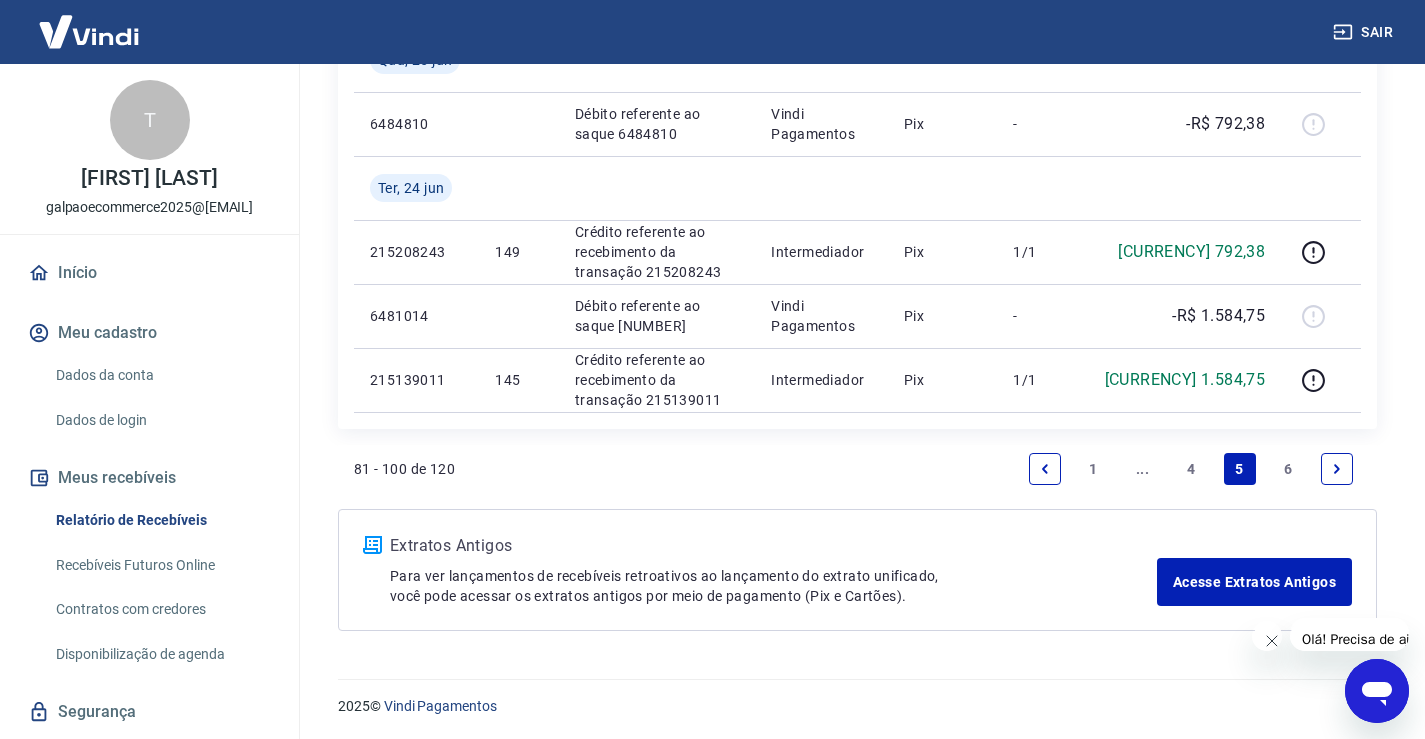 click on "4" at bounding box center (1191, 469) 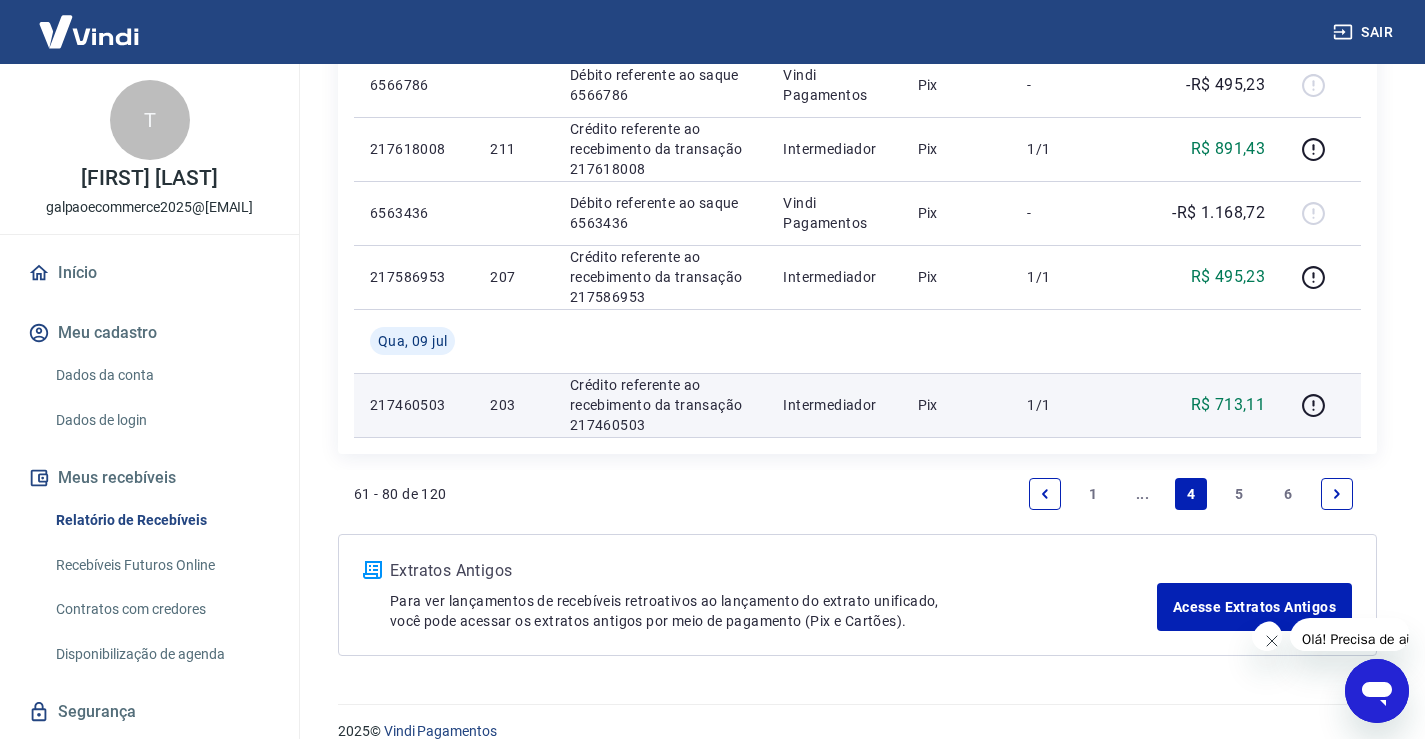 scroll, scrollTop: 1600, scrollLeft: 0, axis: vertical 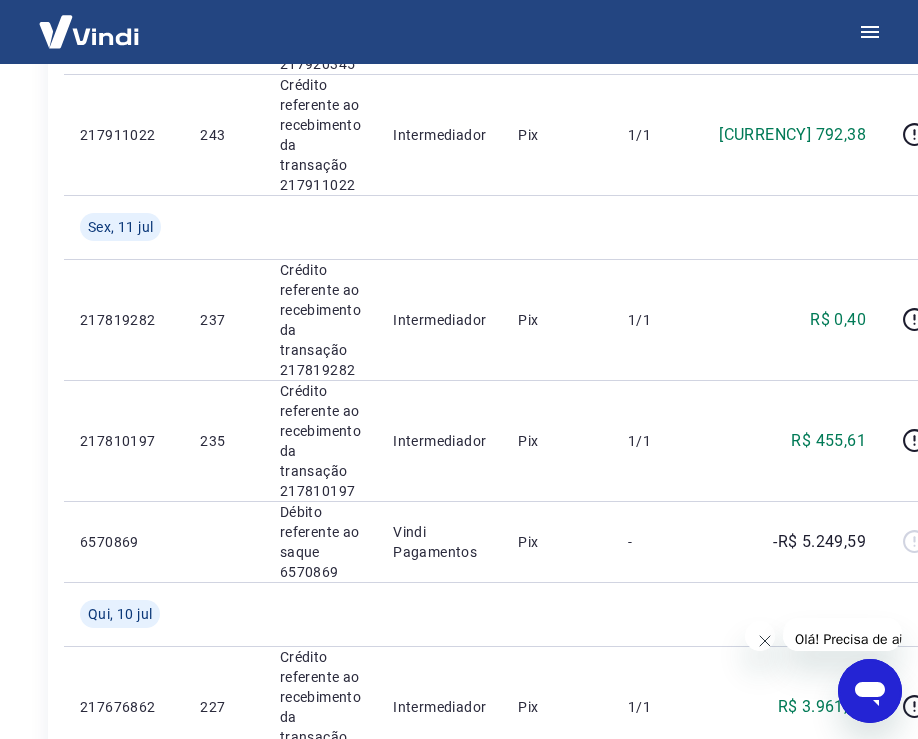 click at bounding box center [439, 1324] 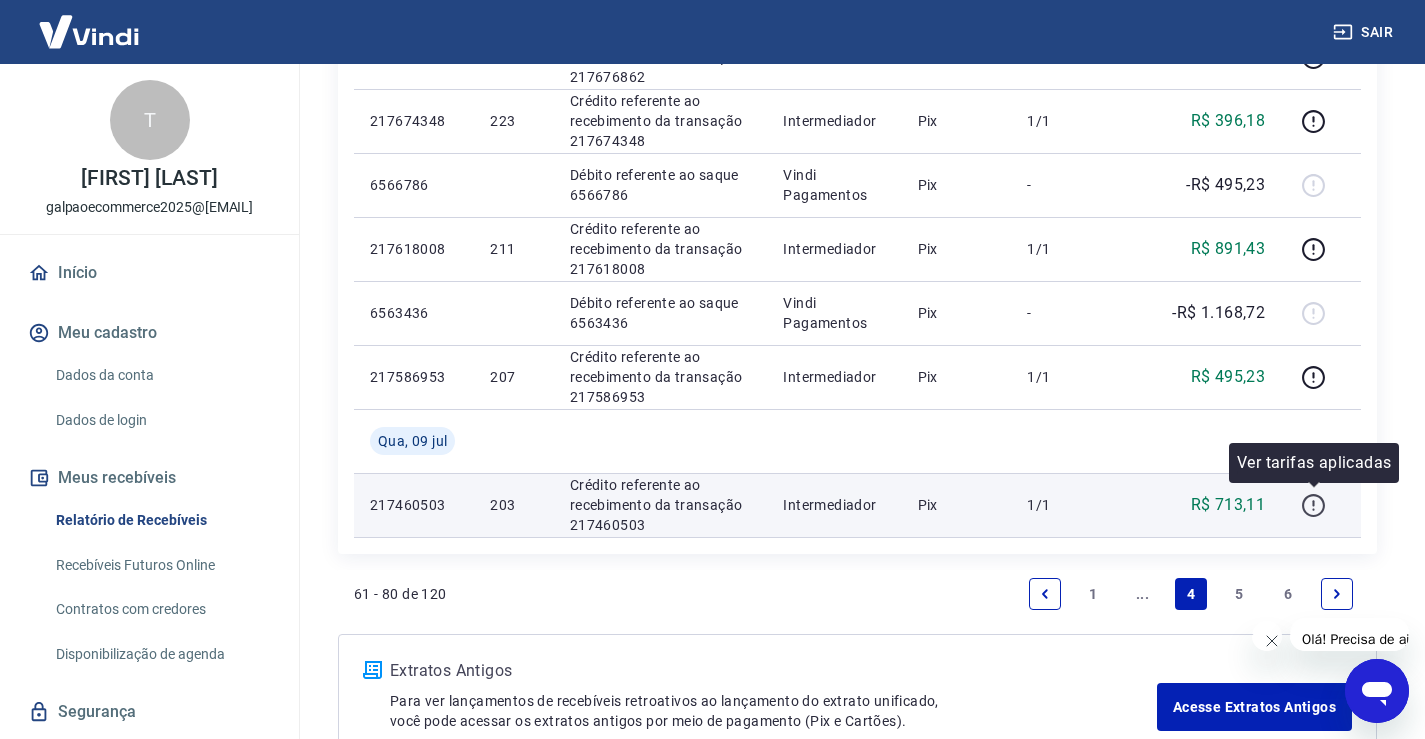 click 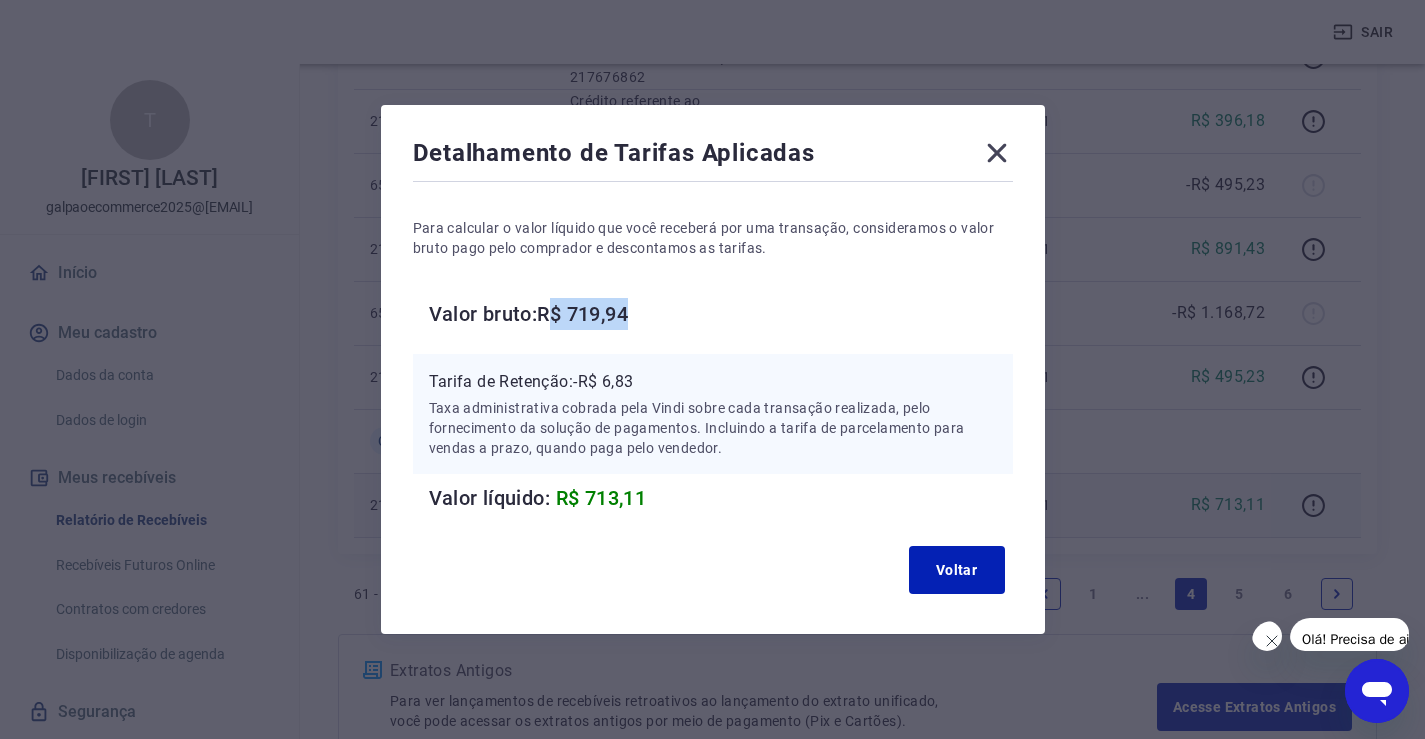 drag, startPoint x: 567, startPoint y: 312, endPoint x: 677, endPoint y: 317, distance: 110.11358 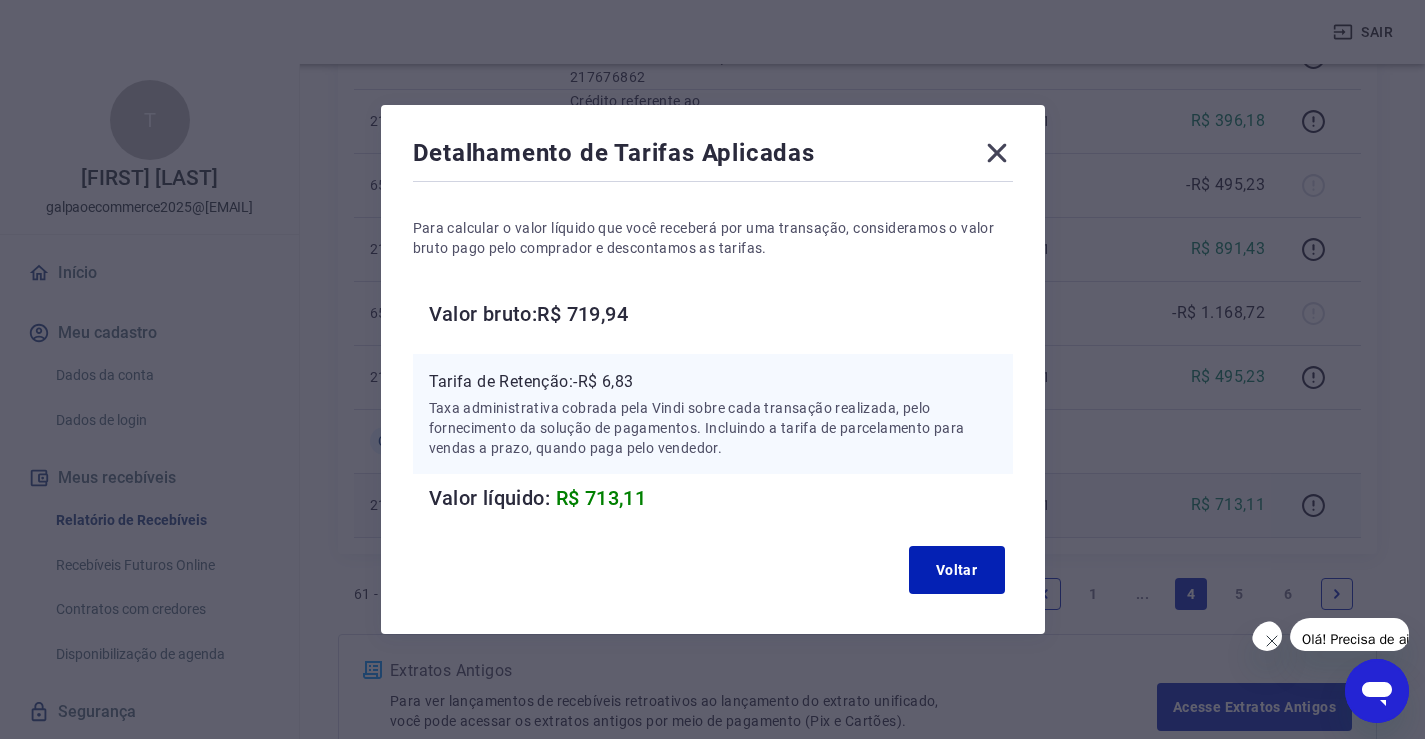 click 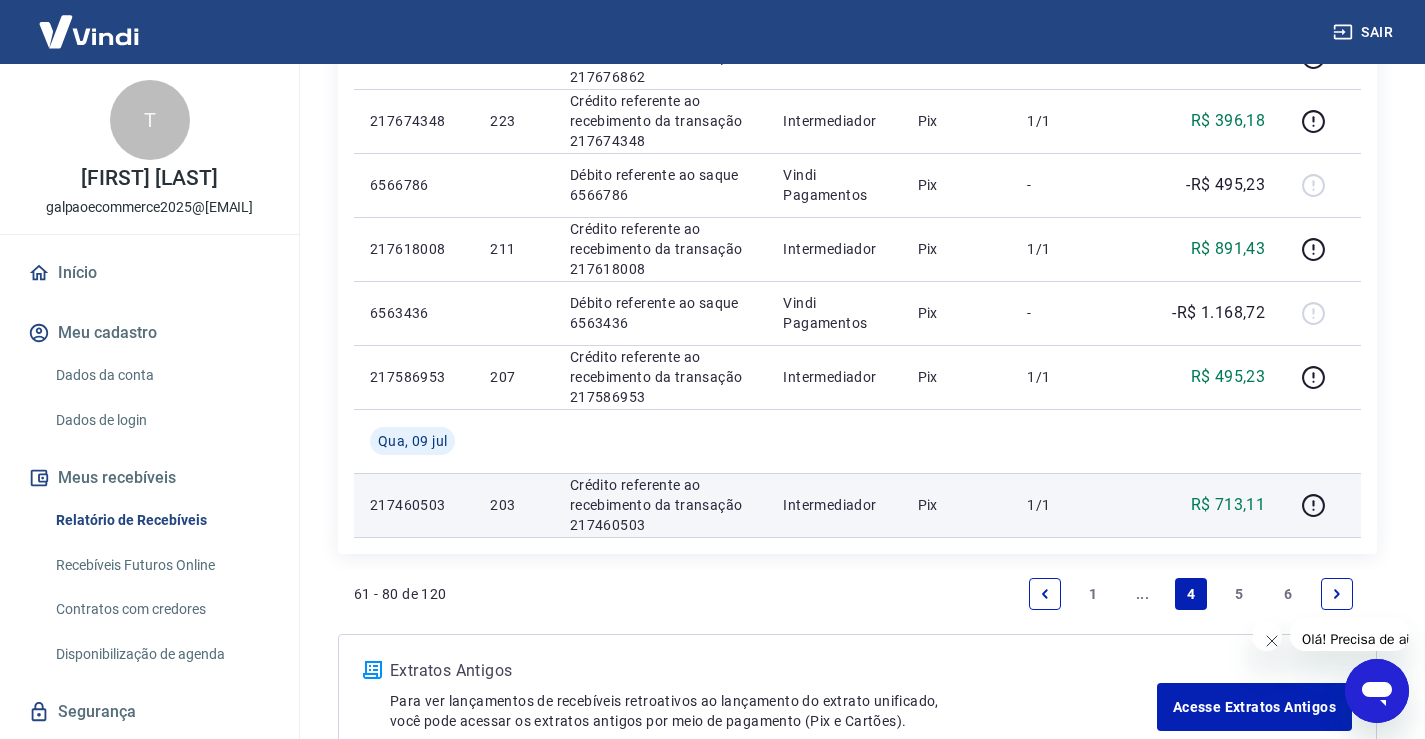 click on "5" at bounding box center [1240, 594] 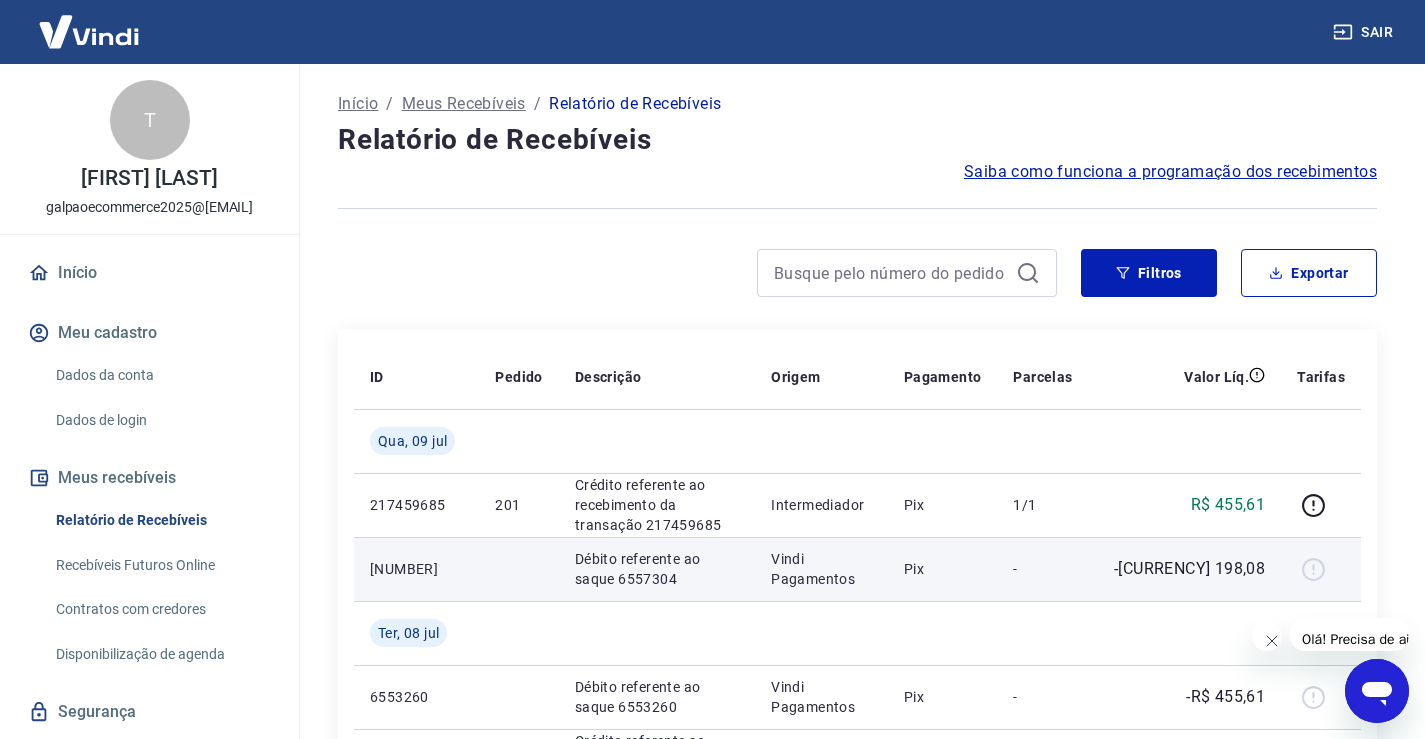 scroll, scrollTop: 100, scrollLeft: 0, axis: vertical 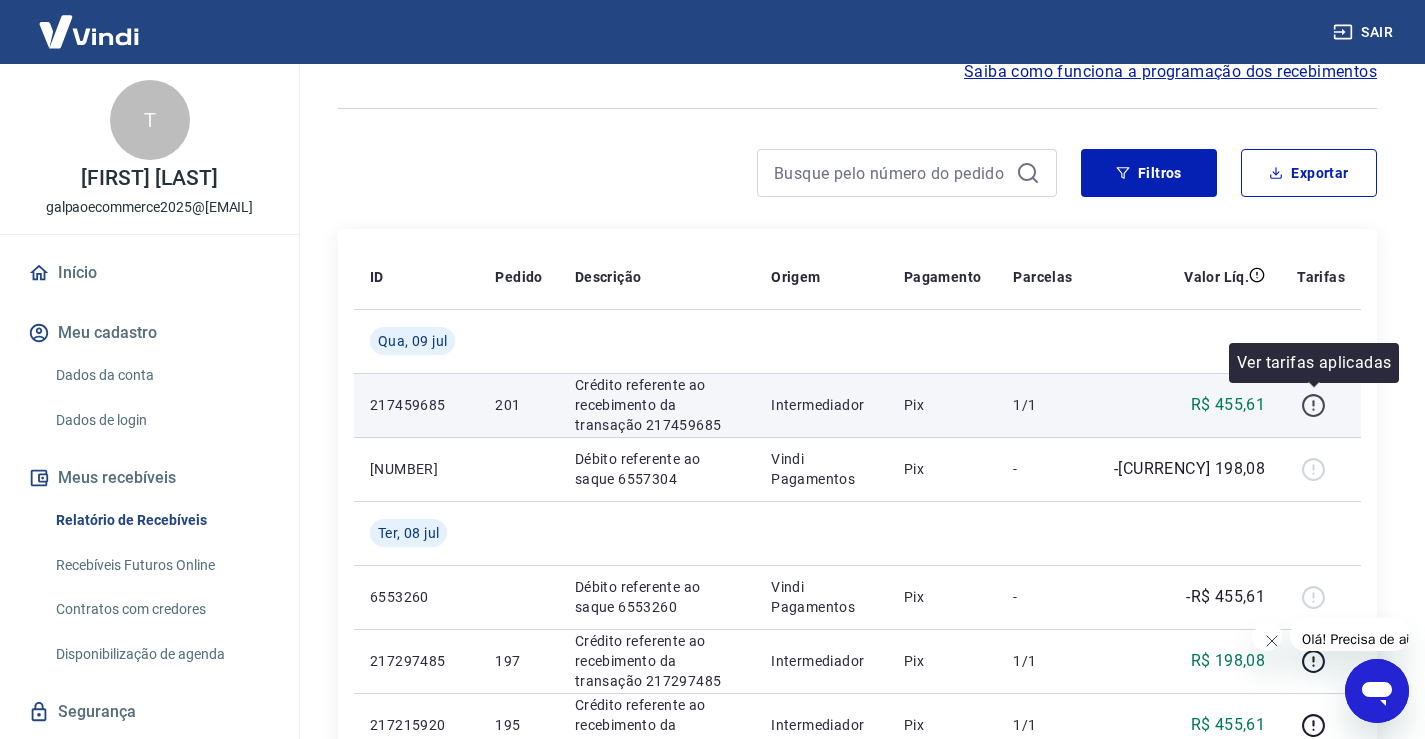 click 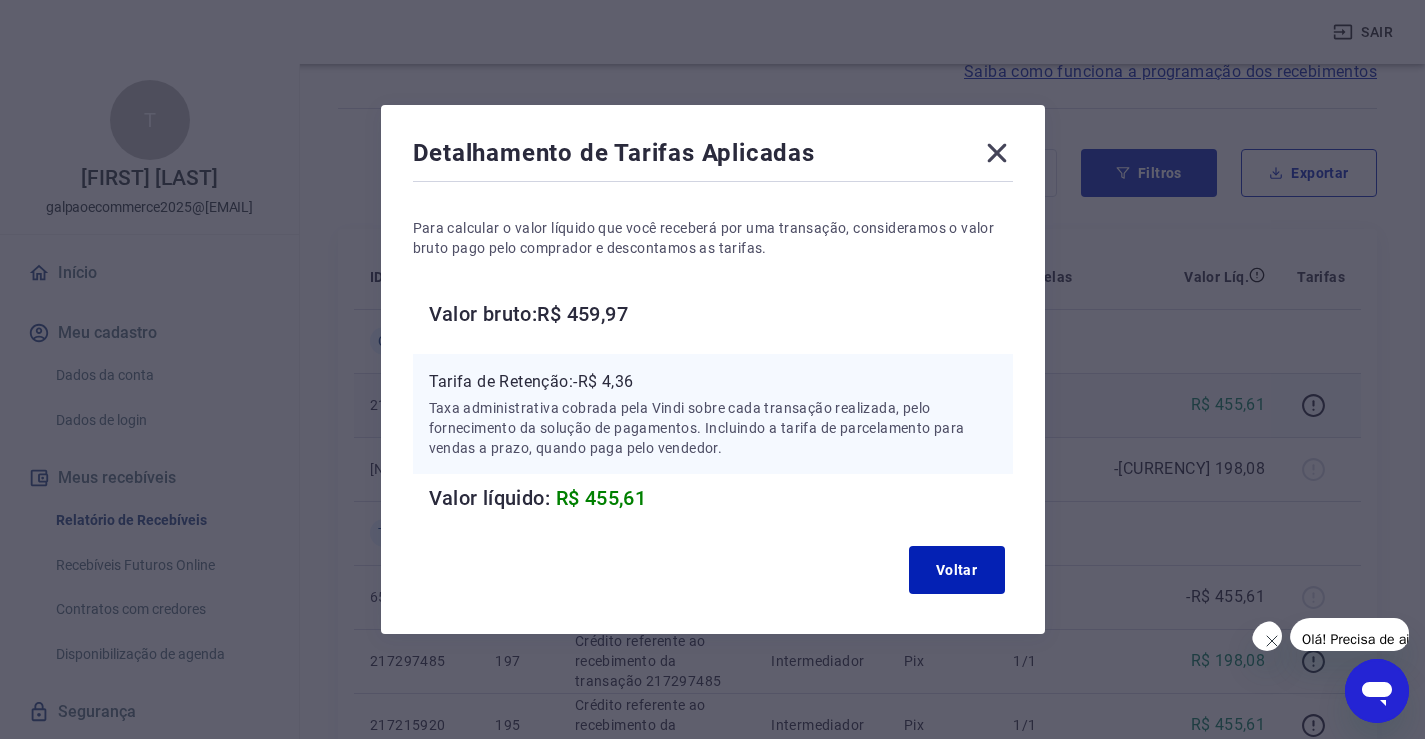 type 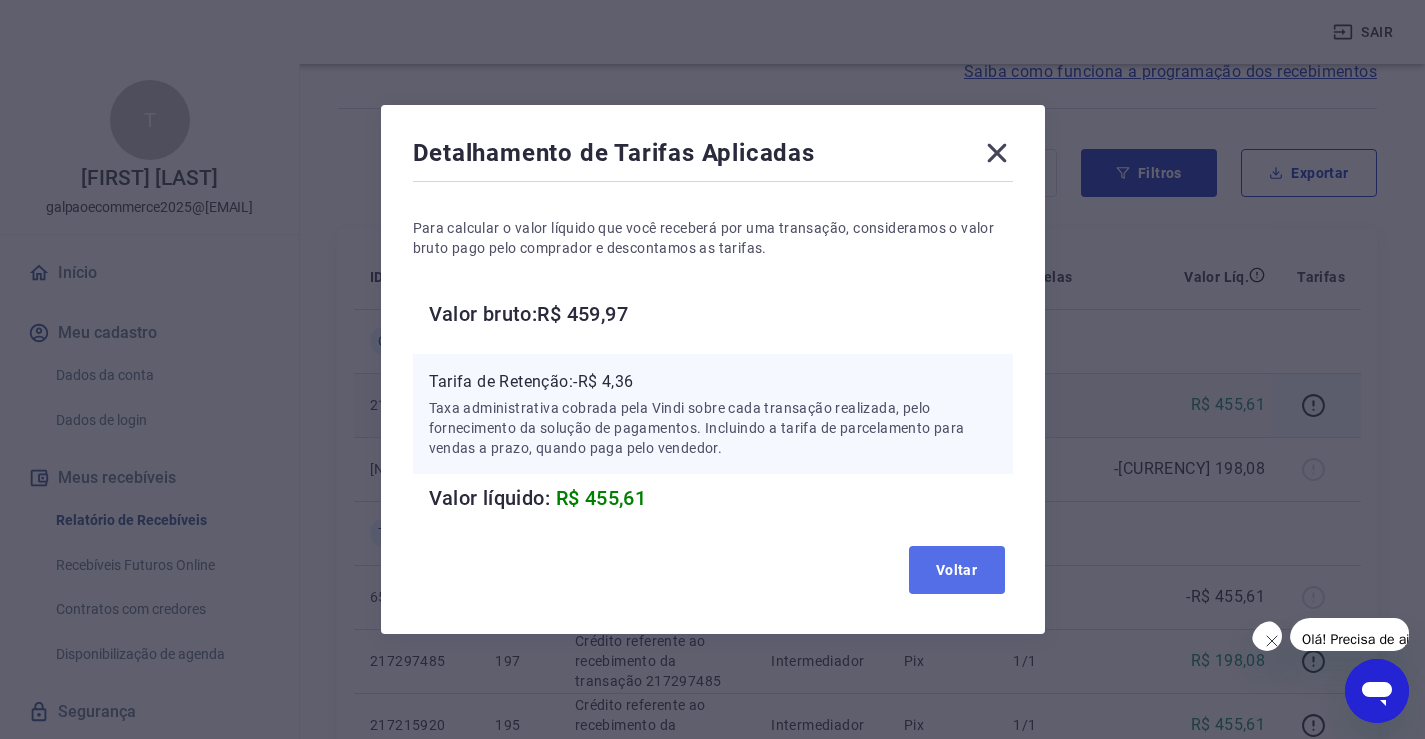 click on "Voltar" at bounding box center (957, 570) 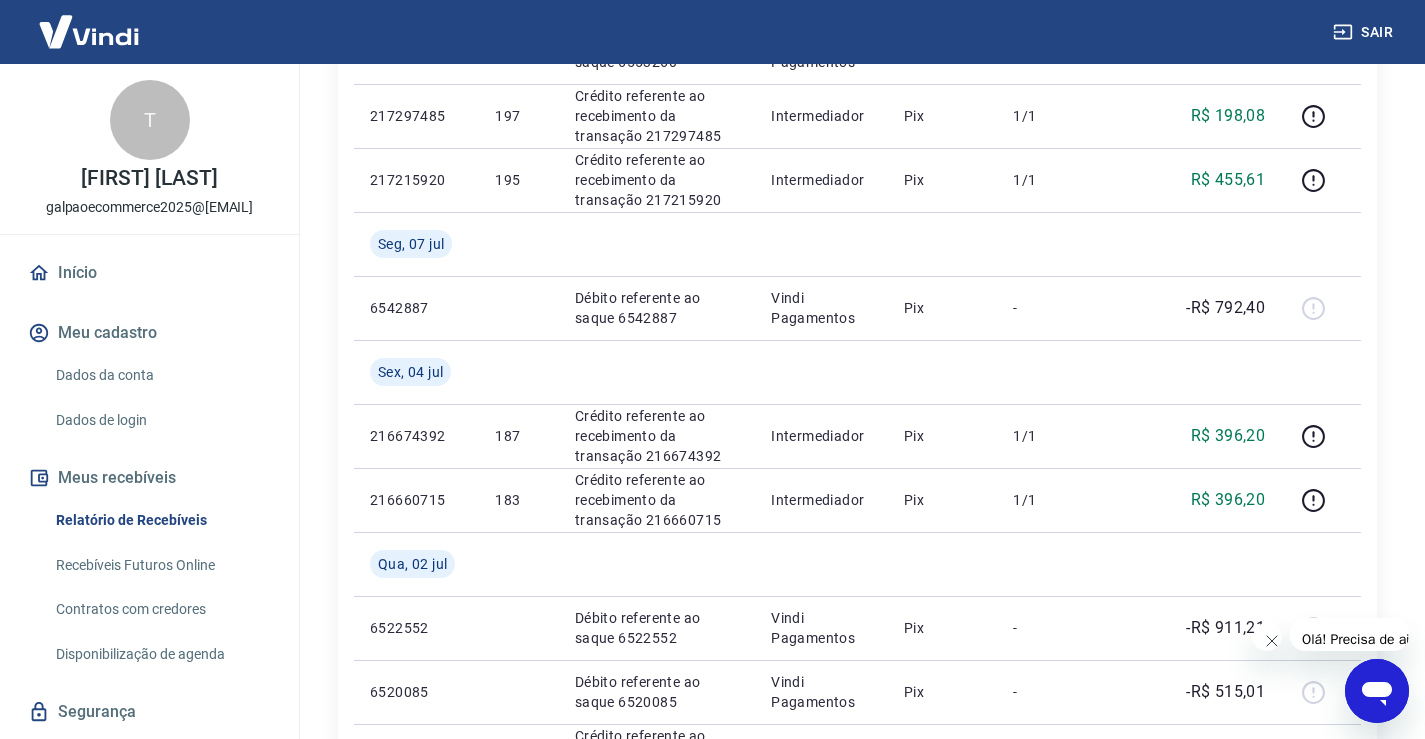 scroll, scrollTop: 0, scrollLeft: 0, axis: both 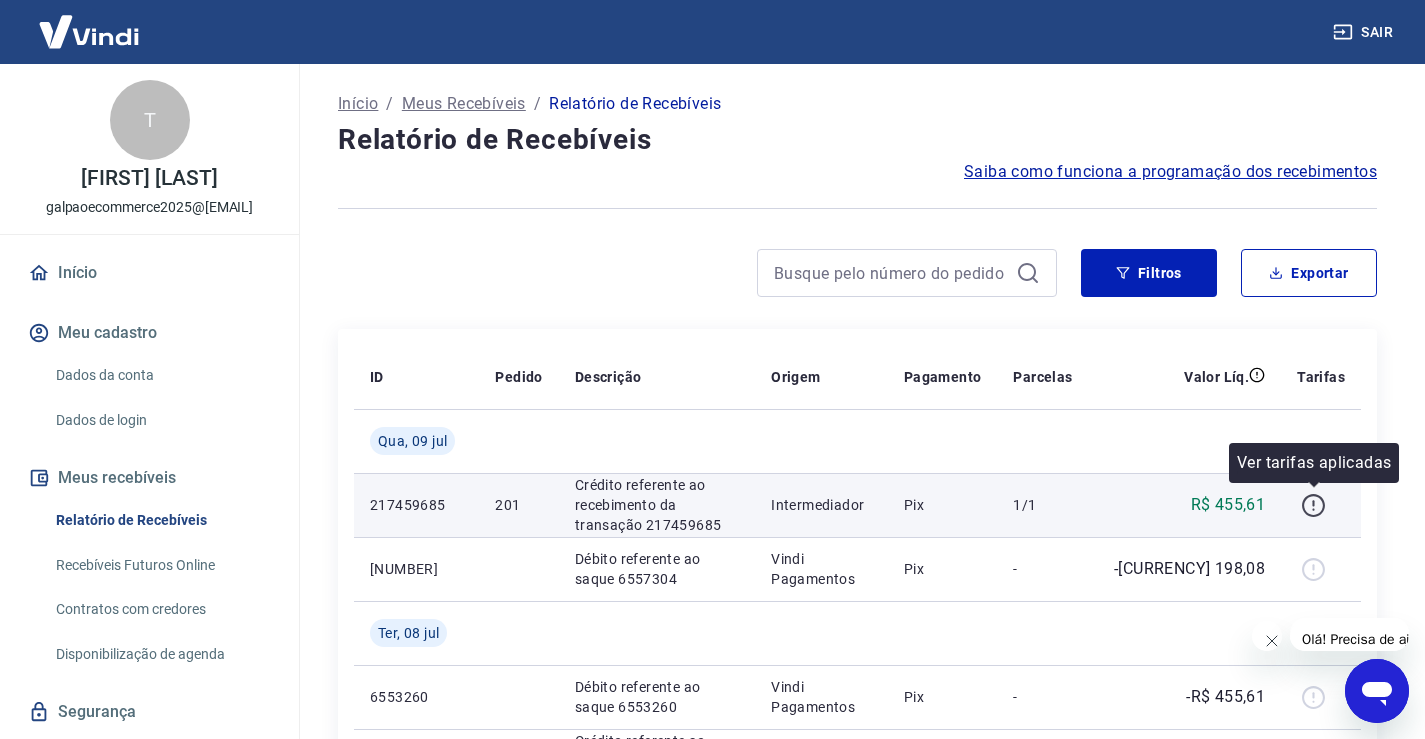 click 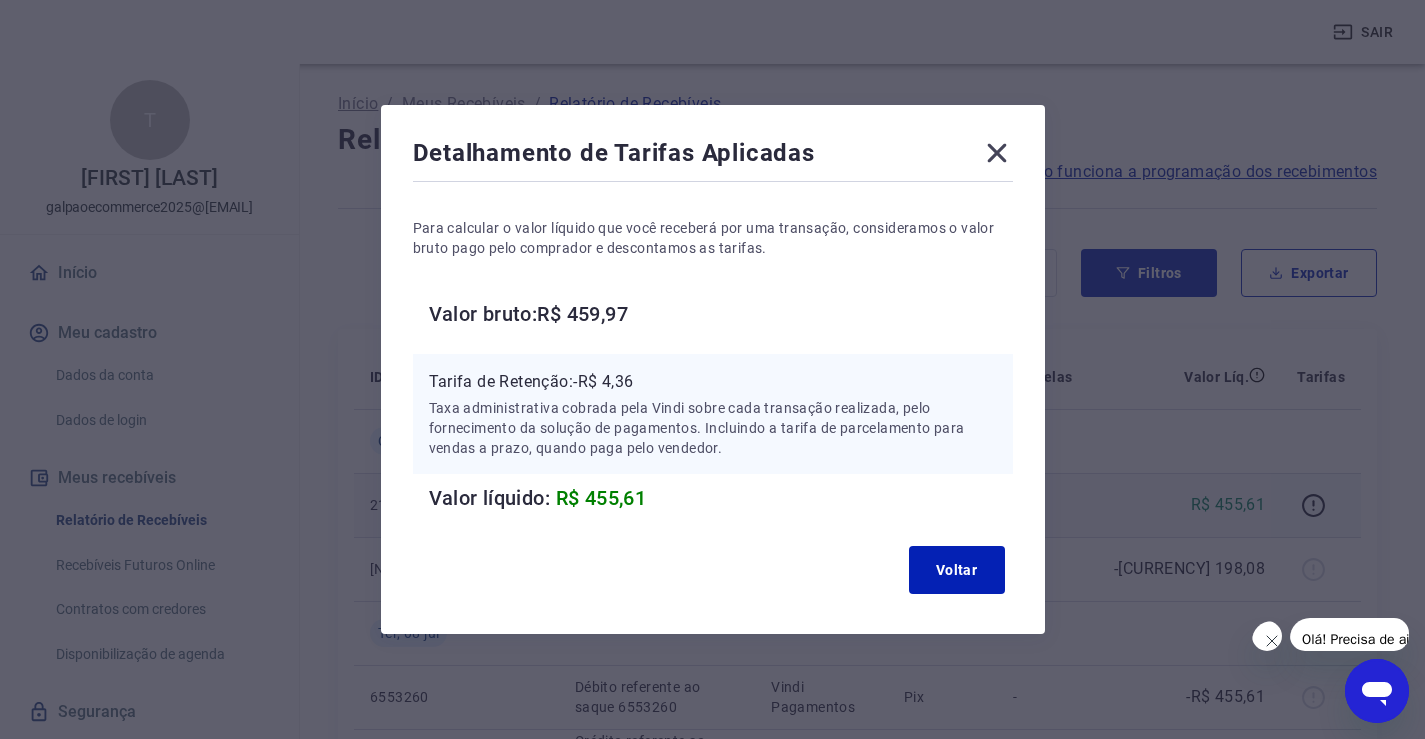 click 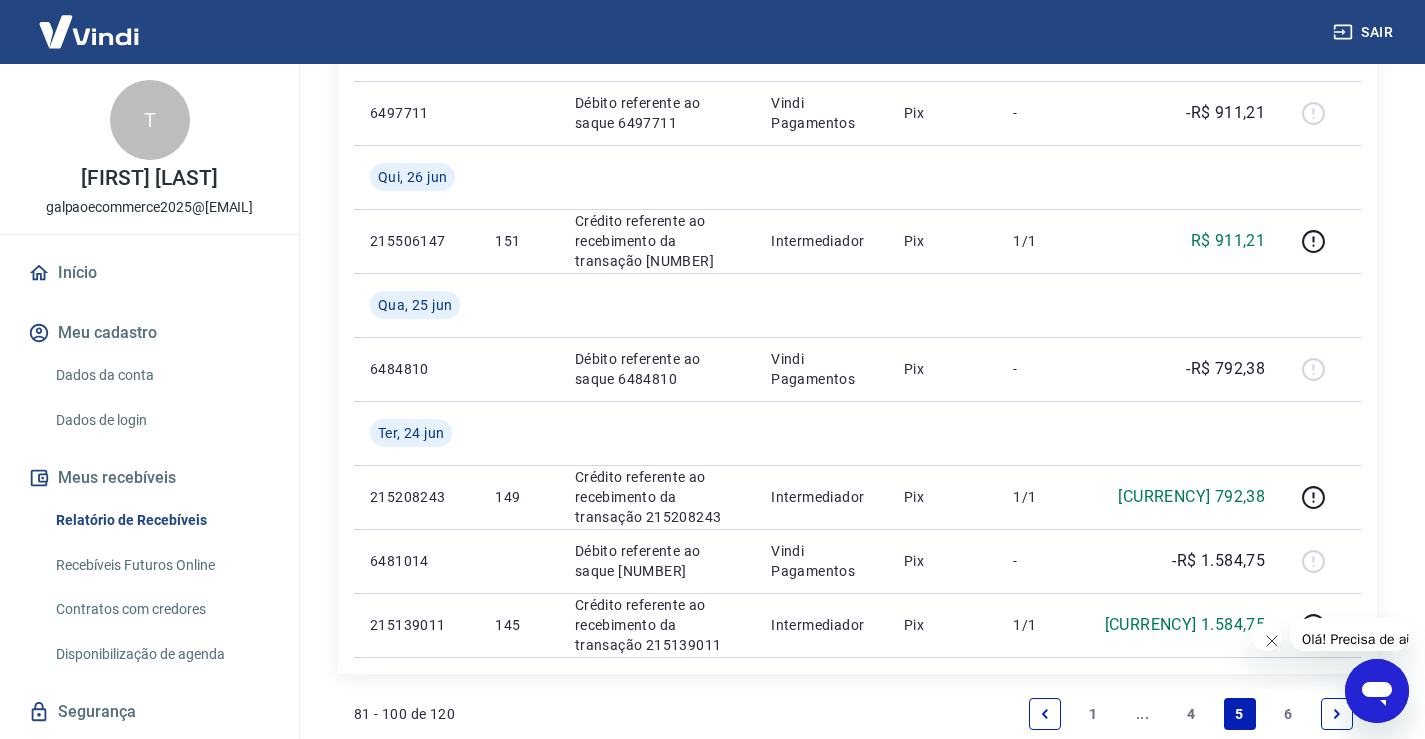scroll, scrollTop: 2045, scrollLeft: 0, axis: vertical 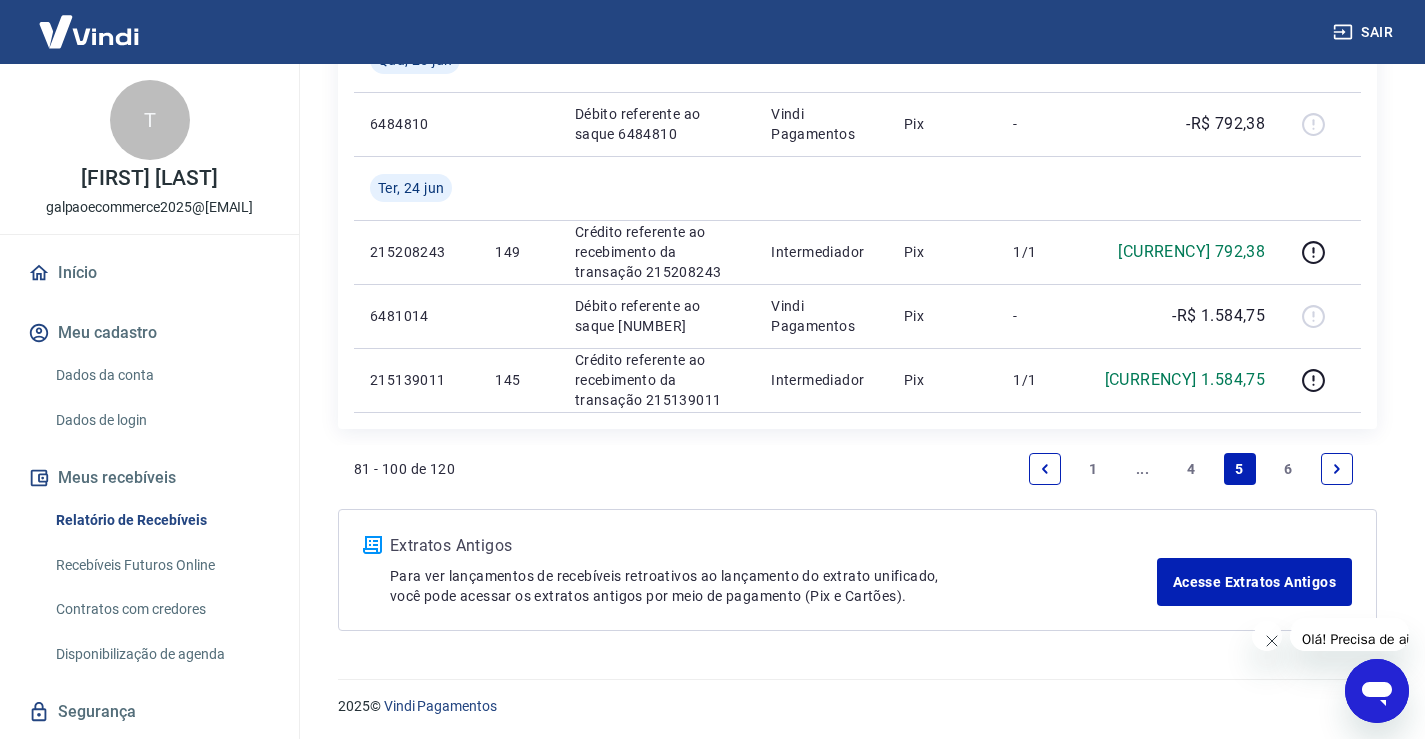 click on "4" at bounding box center (1191, 469) 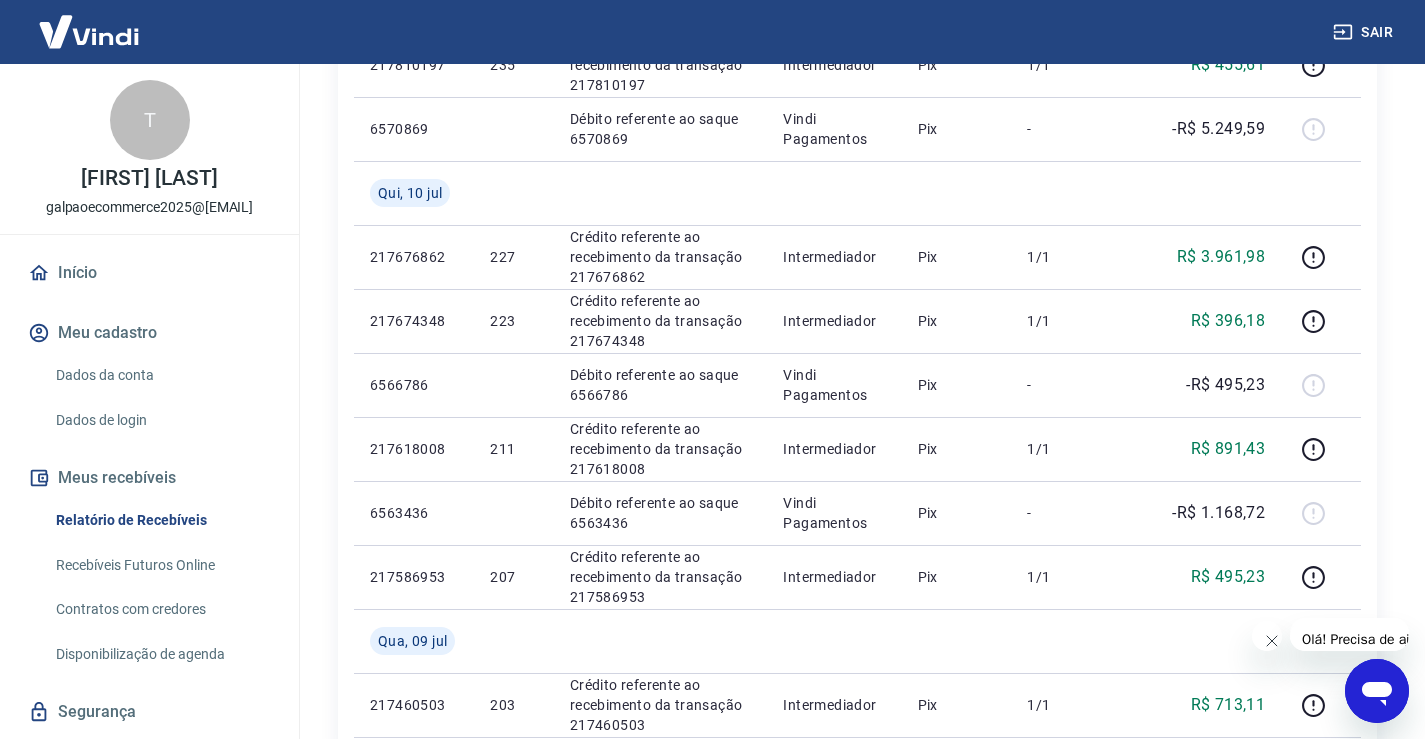 scroll, scrollTop: 1725, scrollLeft: 0, axis: vertical 